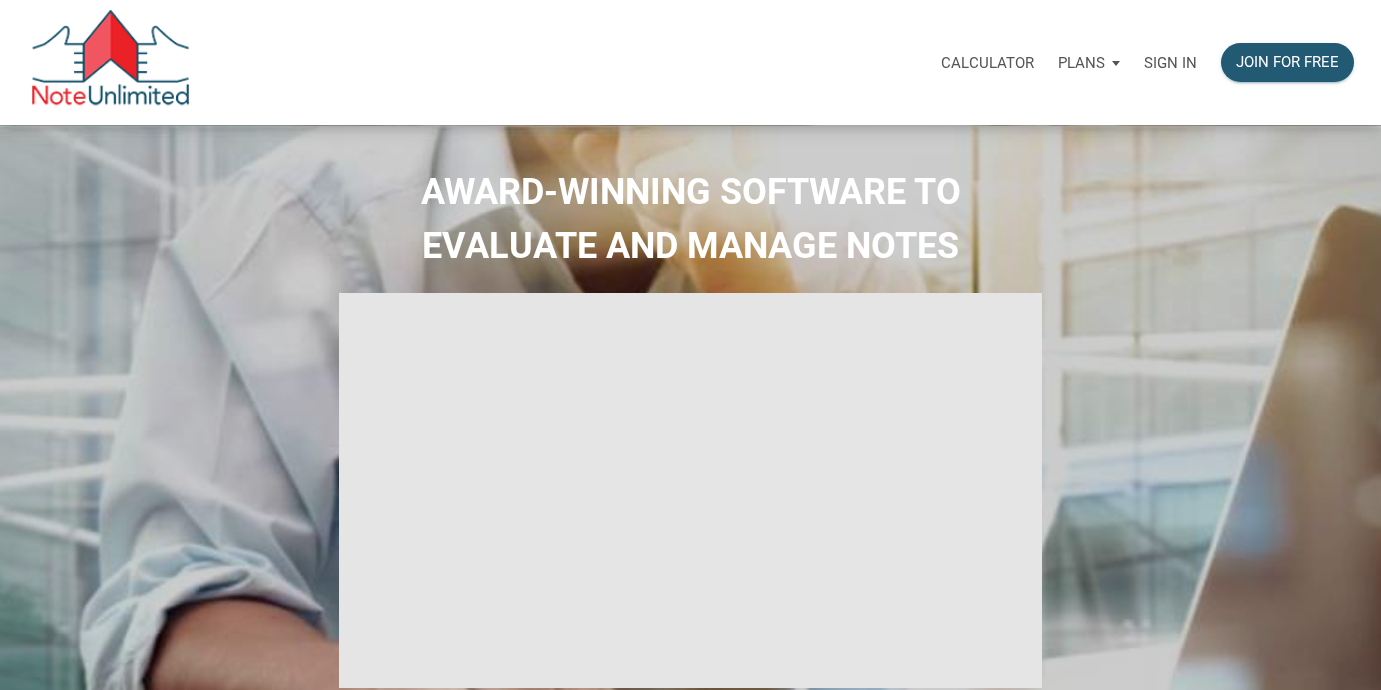 scroll, scrollTop: 0, scrollLeft: 0, axis: both 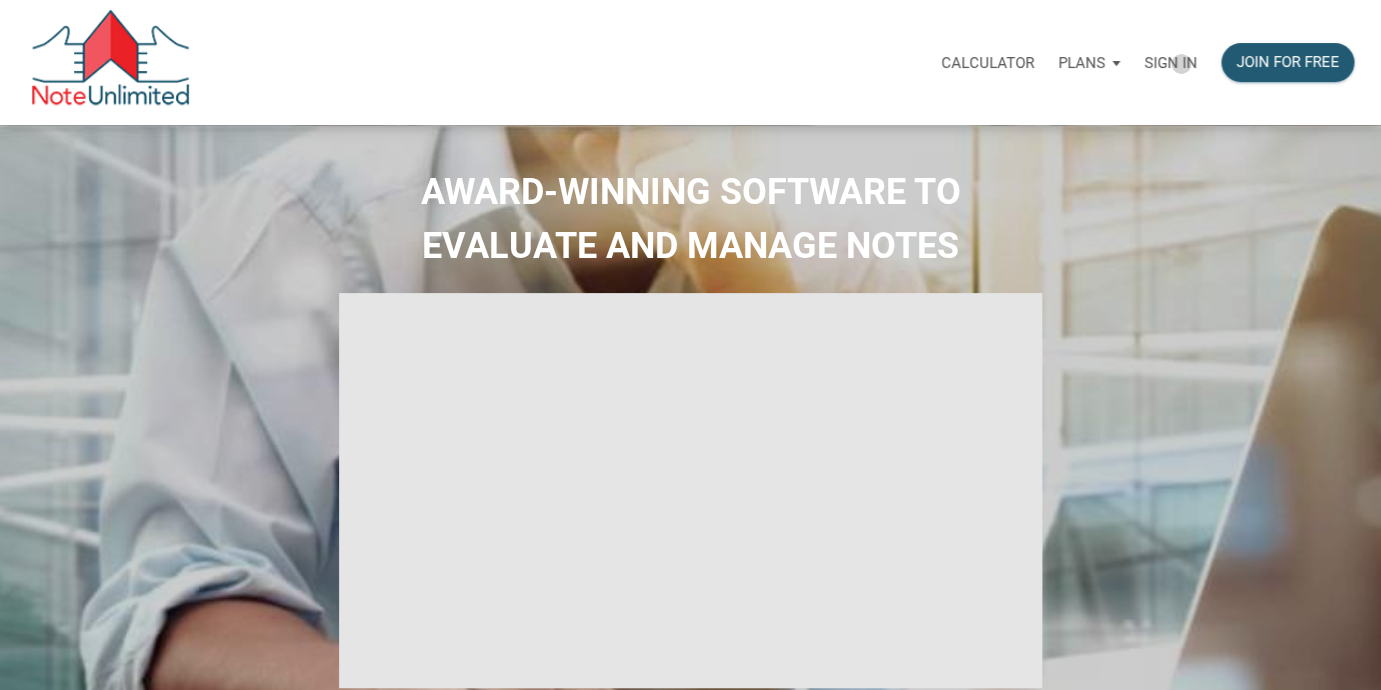 click on "Sign in" at bounding box center [1170, 63] 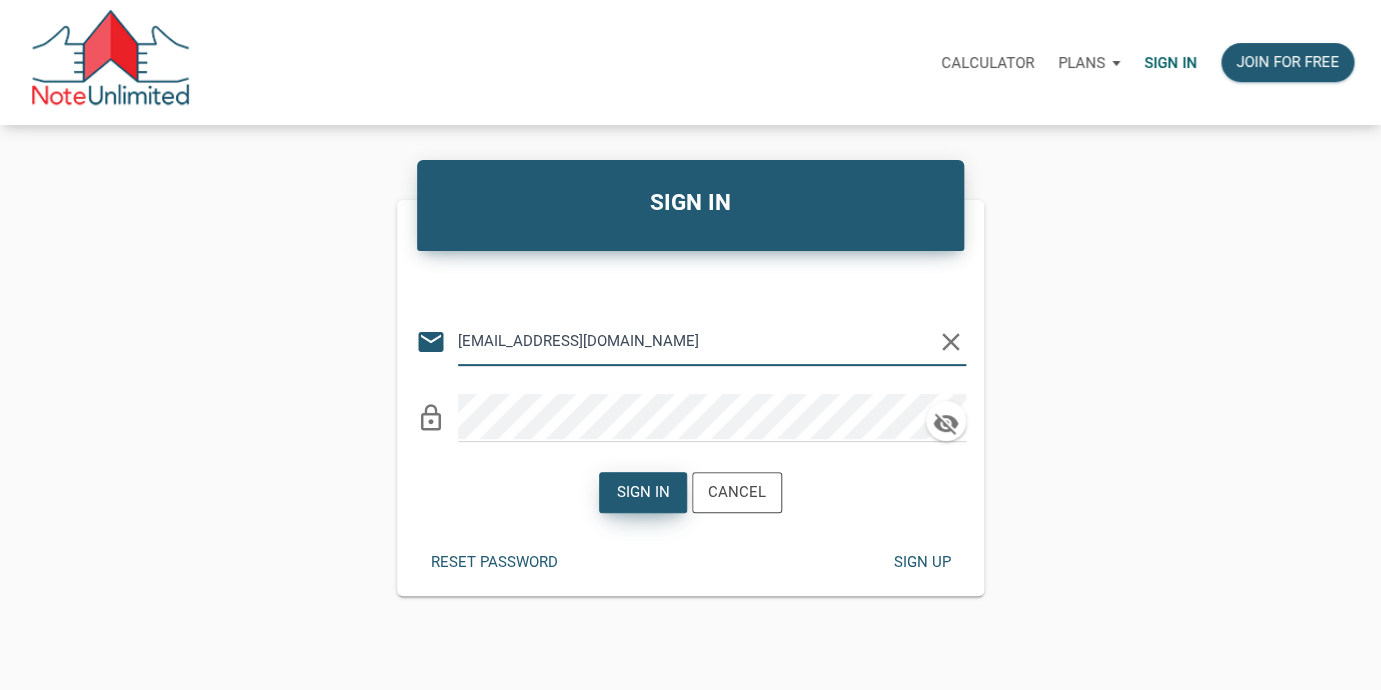 type on "lethasiddons@gmail.com" 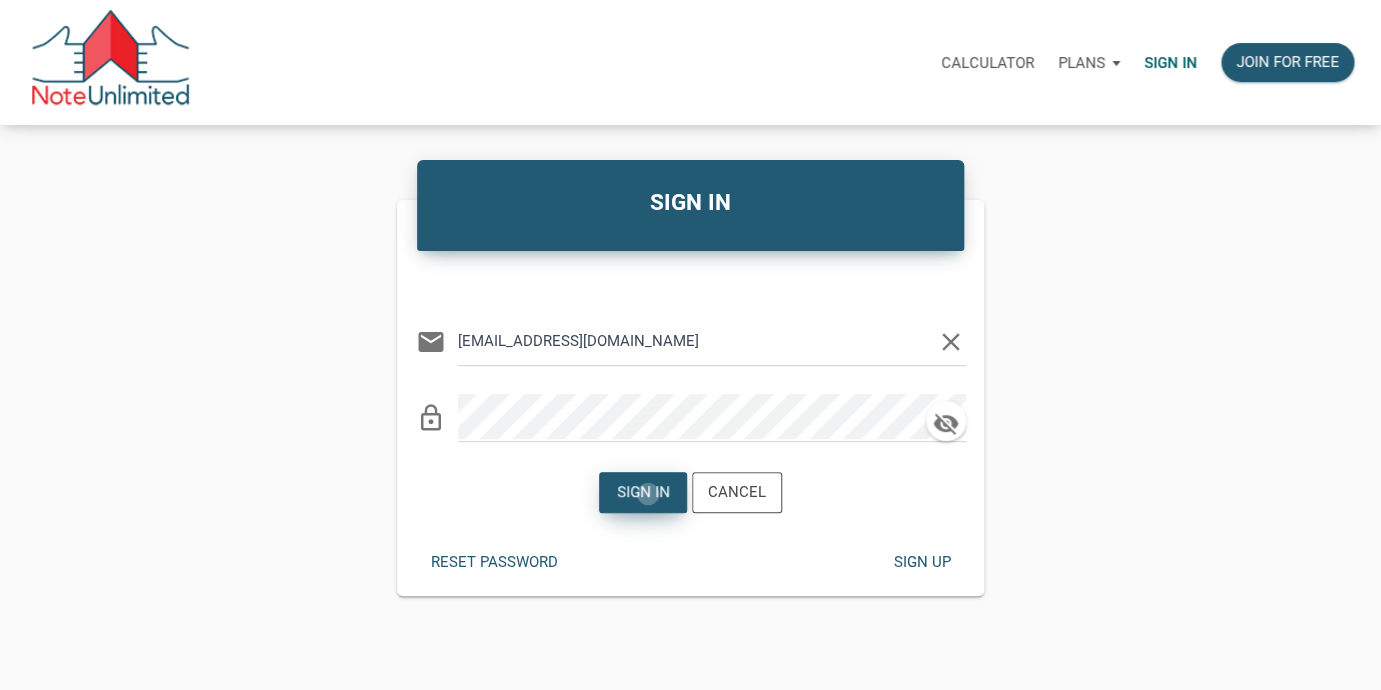 click on "Sign in" at bounding box center (643, 492) 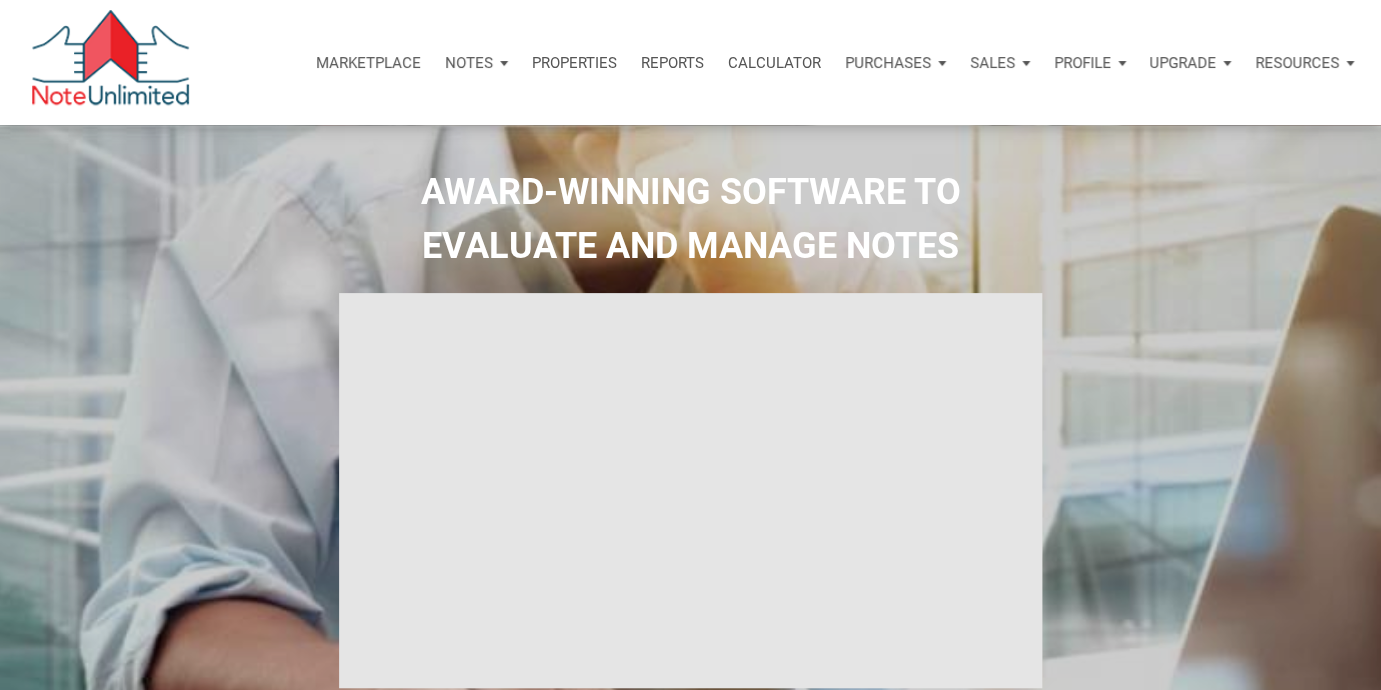 type on "Introduction to new features" 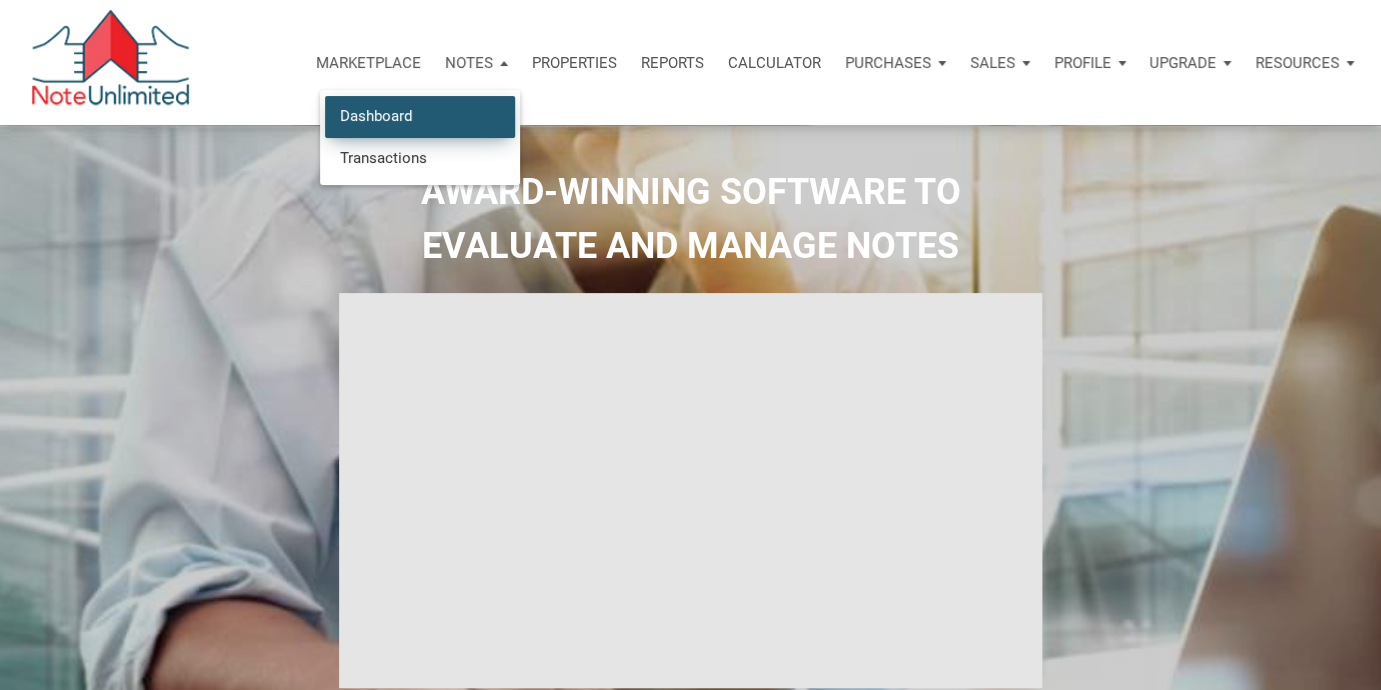click on "Dashboard" at bounding box center (420, 116) 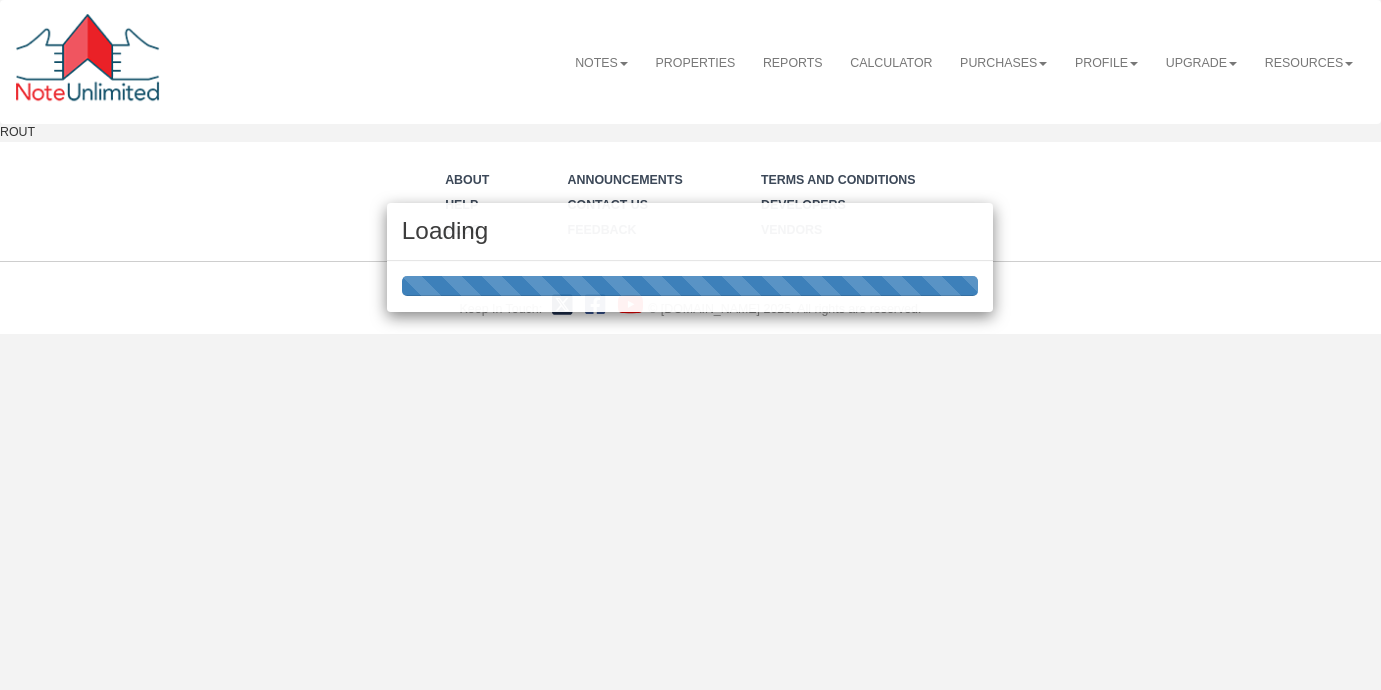 scroll, scrollTop: 0, scrollLeft: 0, axis: both 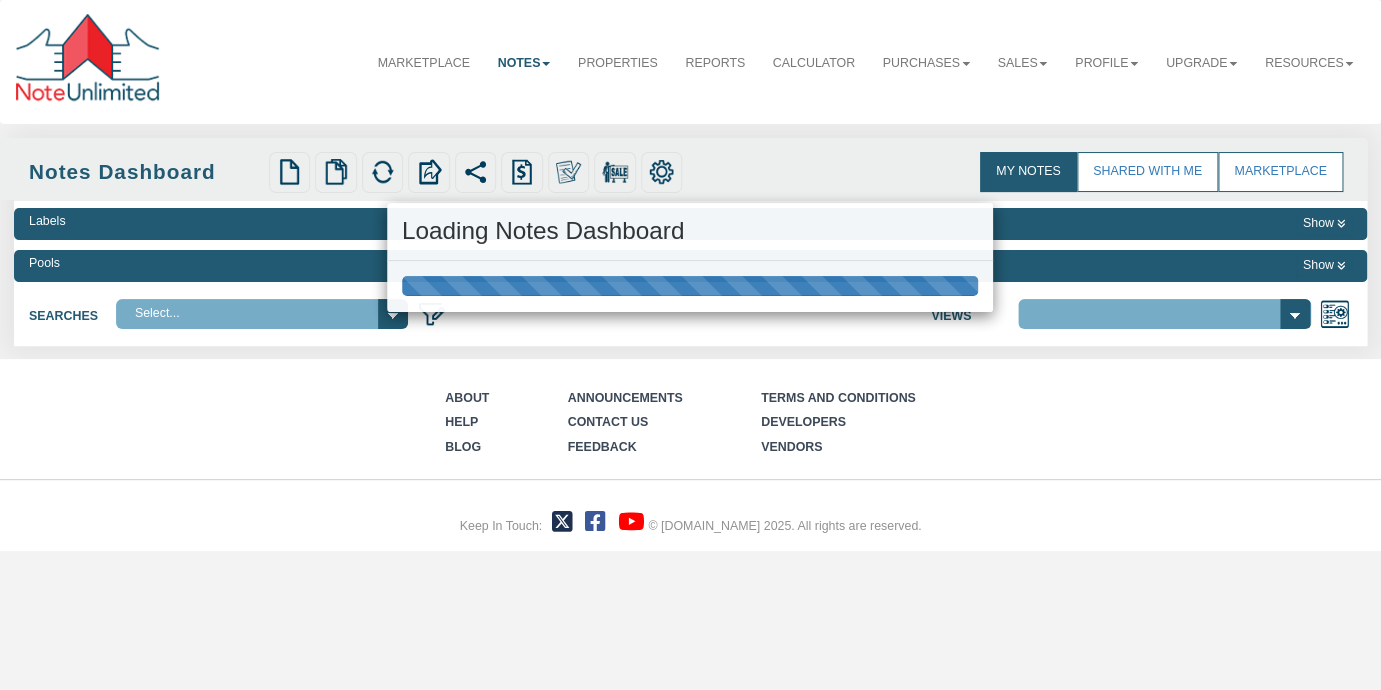 select on "3" 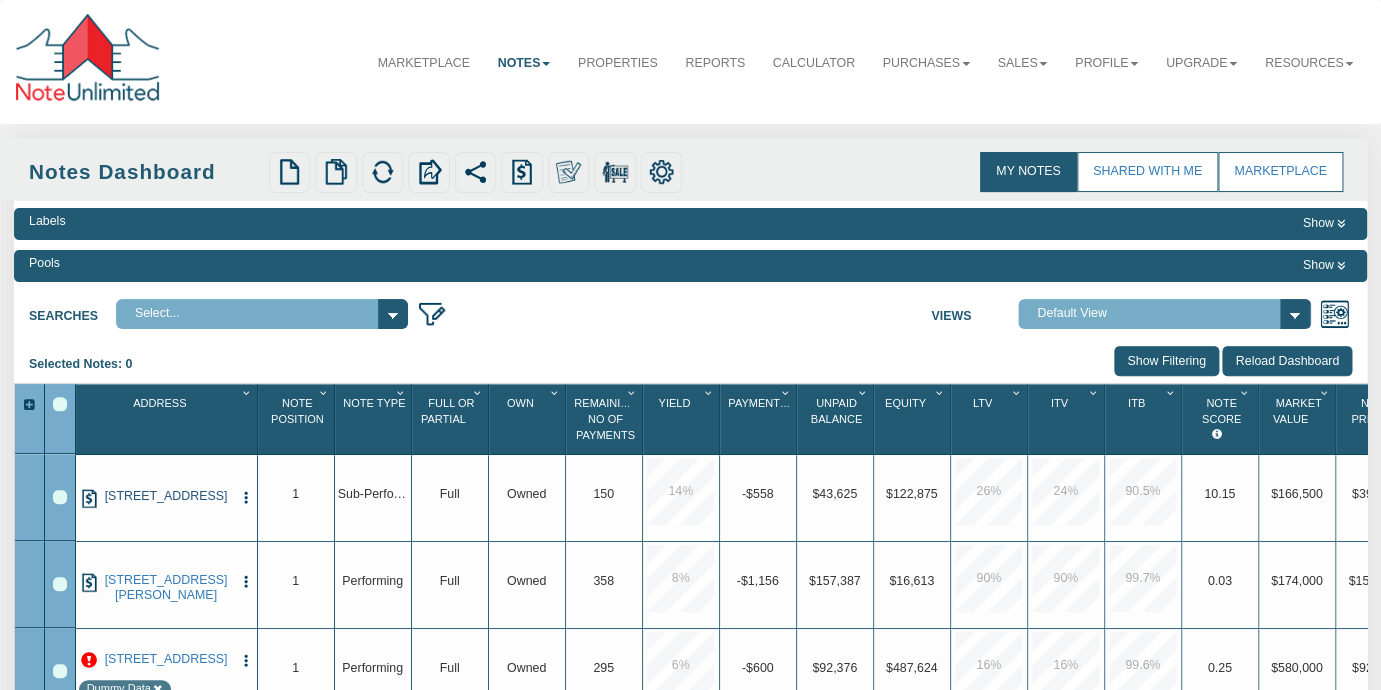 click on "[STREET_ADDRESS]" at bounding box center [166, 496] 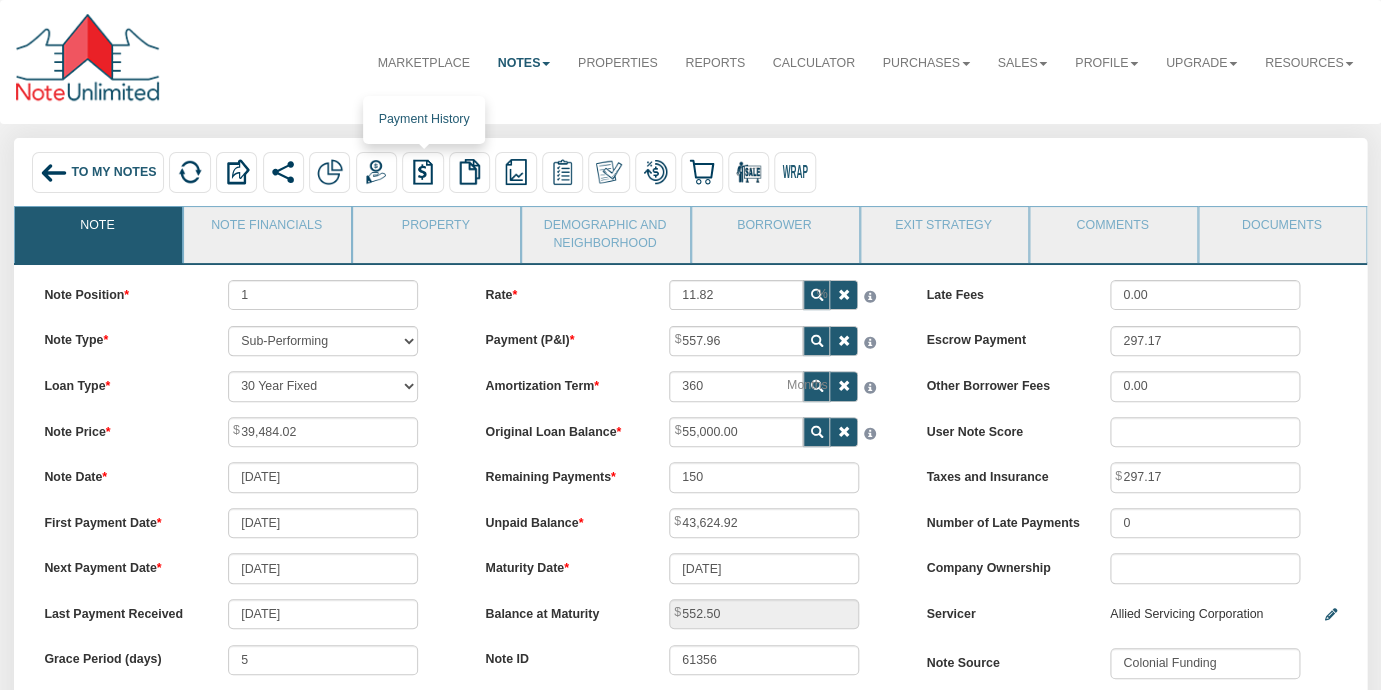 click at bounding box center [423, 172] 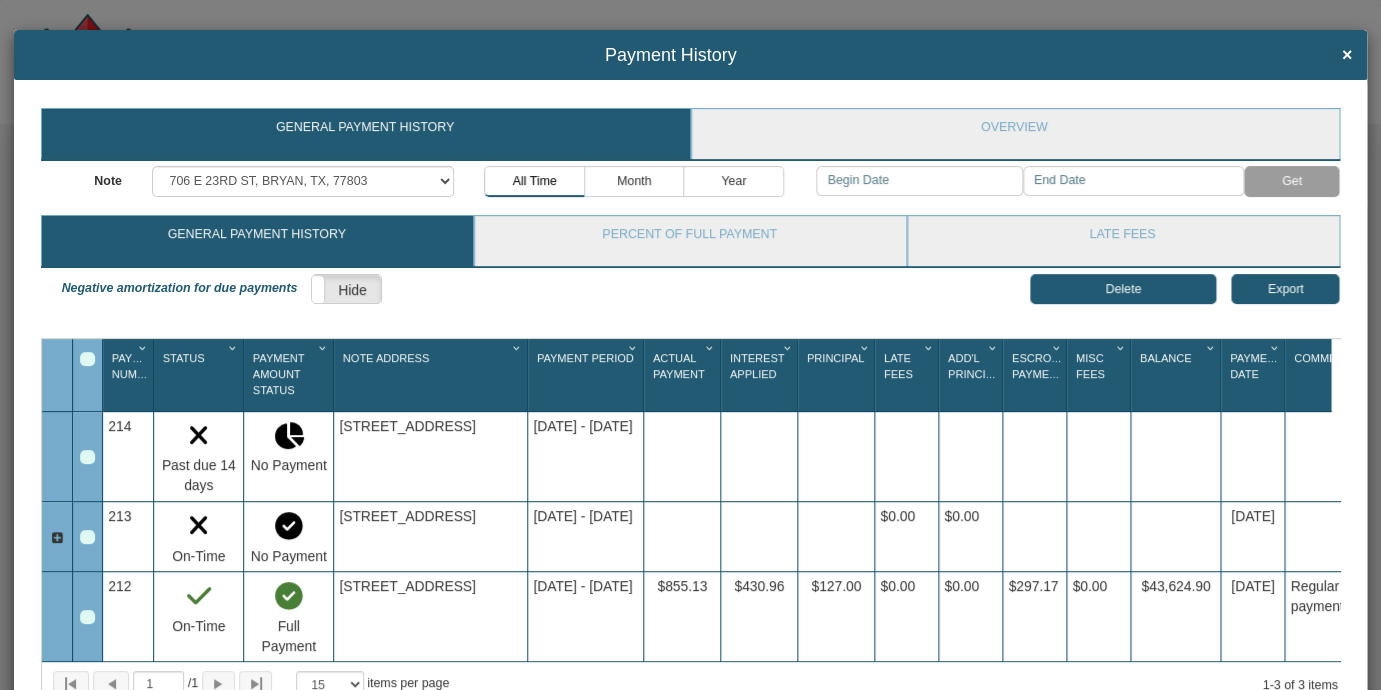 select on "?" 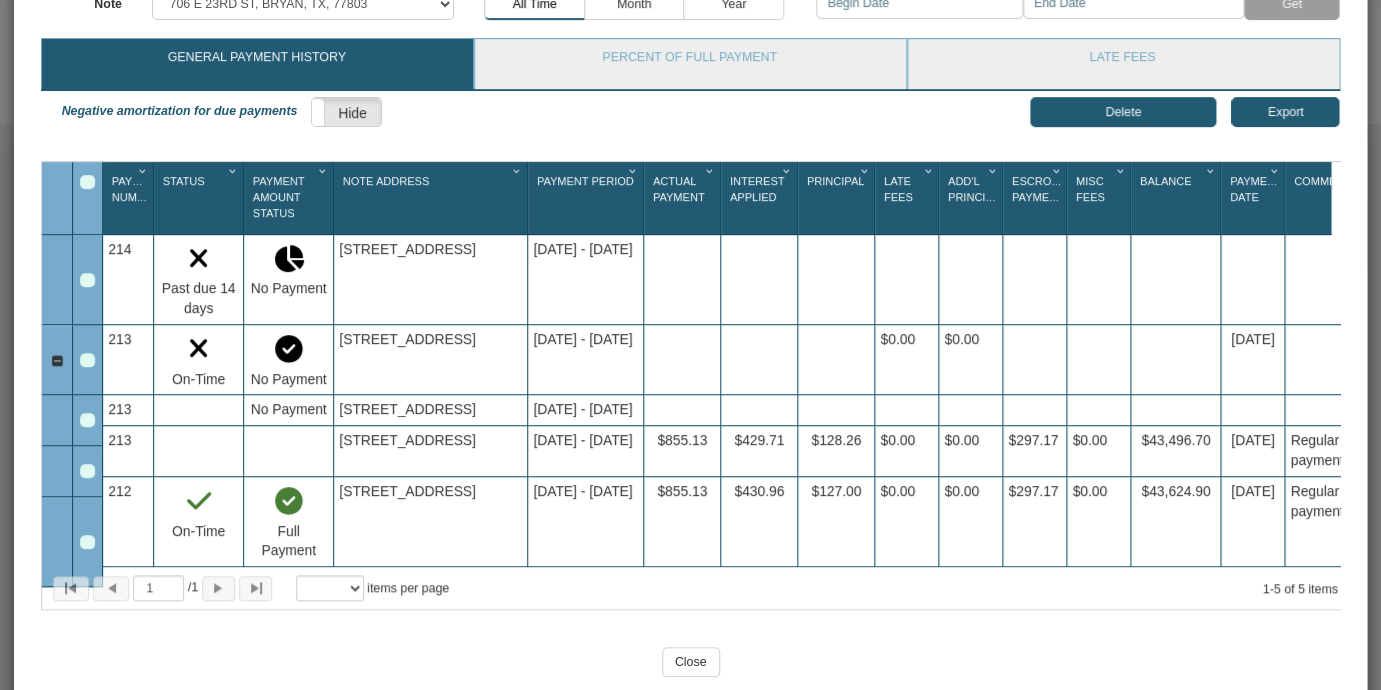 scroll, scrollTop: 182, scrollLeft: 0, axis: vertical 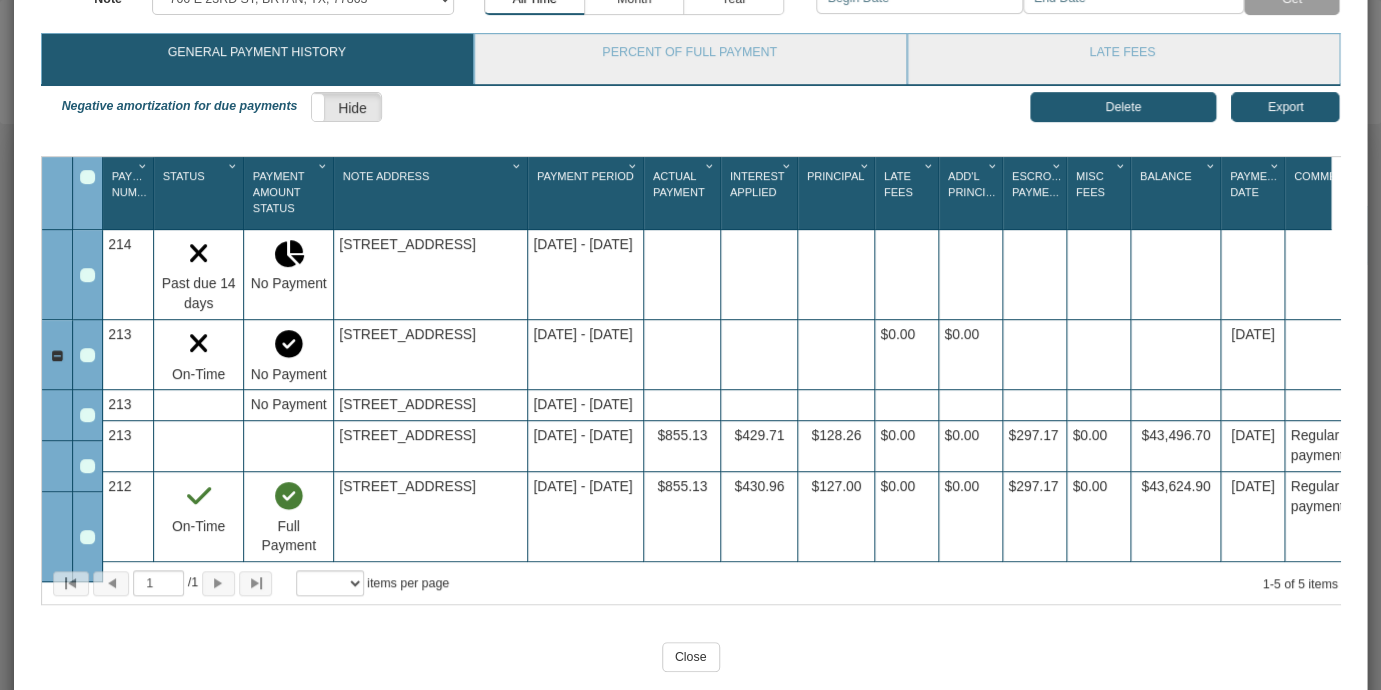 click at bounding box center [87, 415] 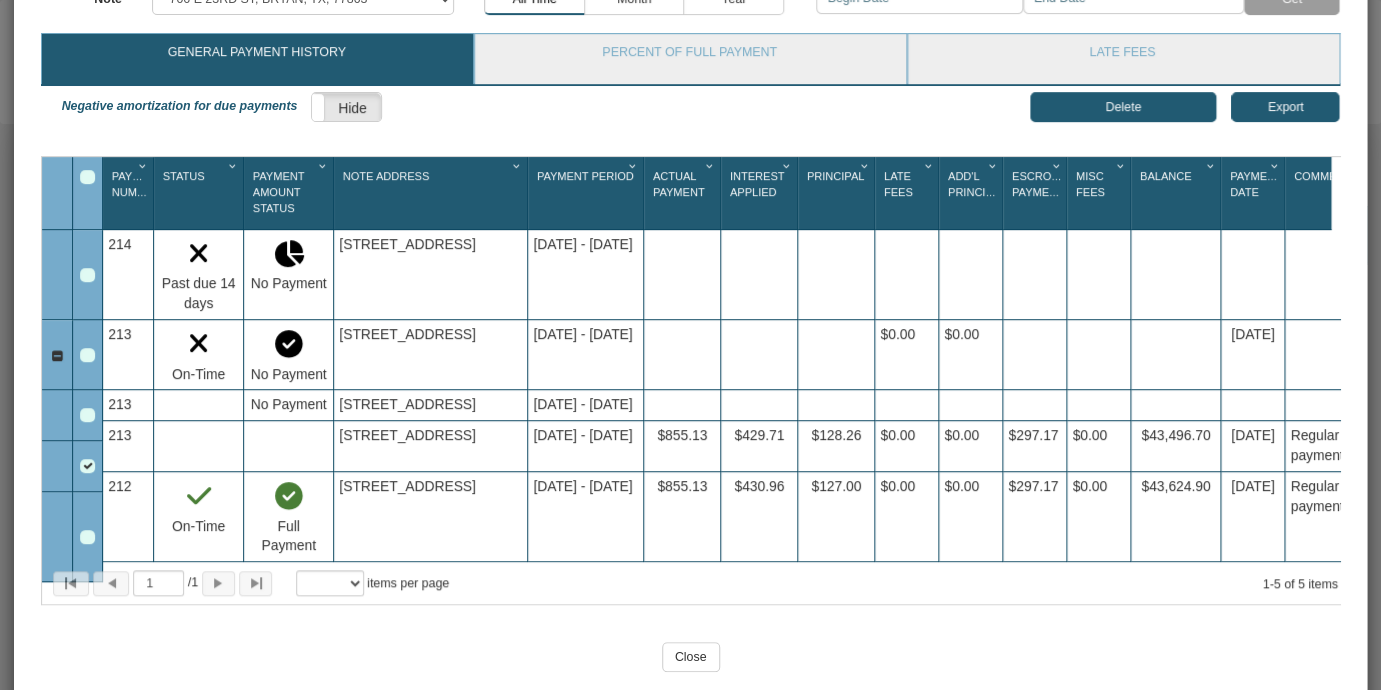 click on "Delete" at bounding box center (1123, 107) 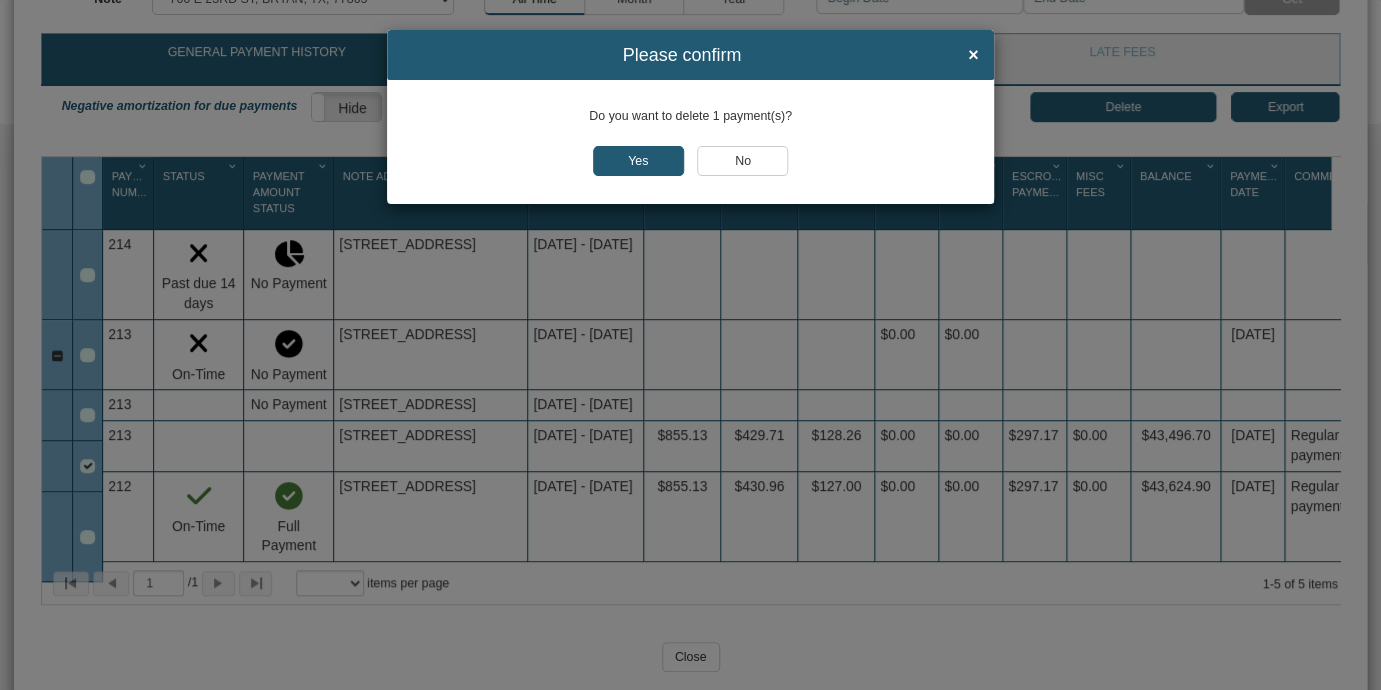click on "Yes" at bounding box center (638, 161) 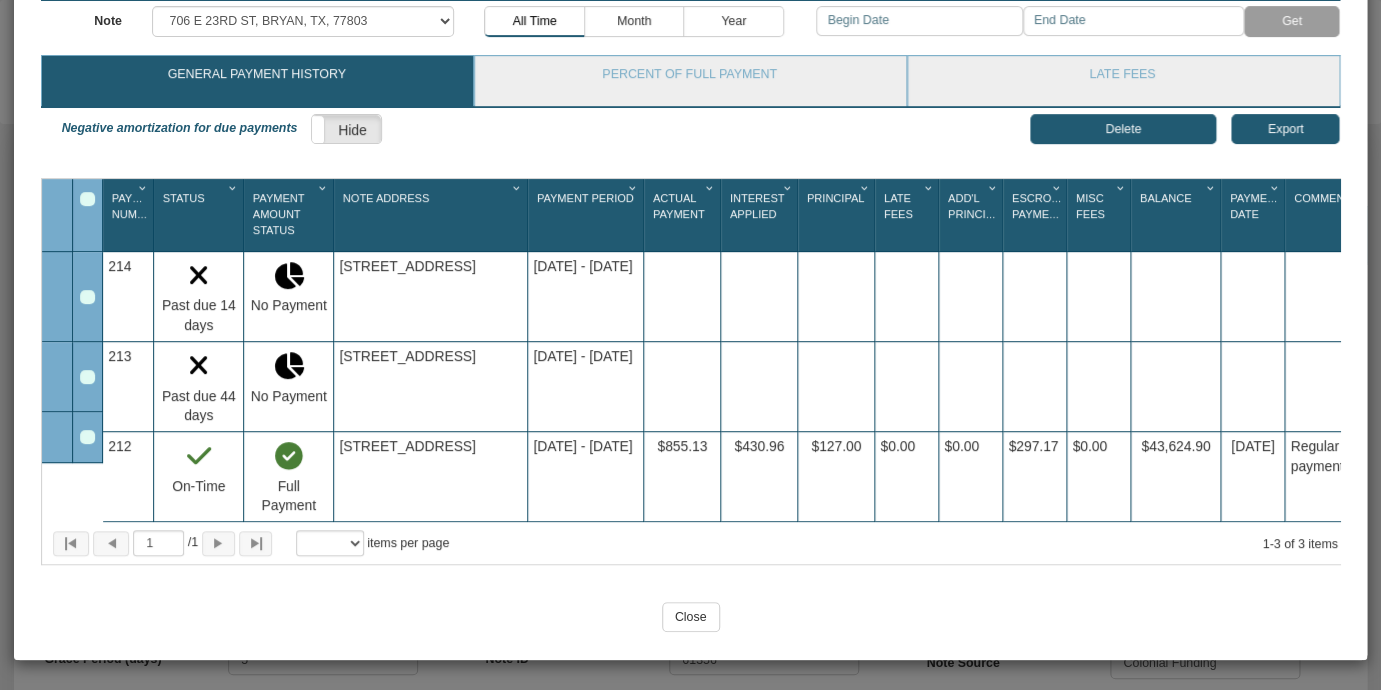 select on "object:2957" 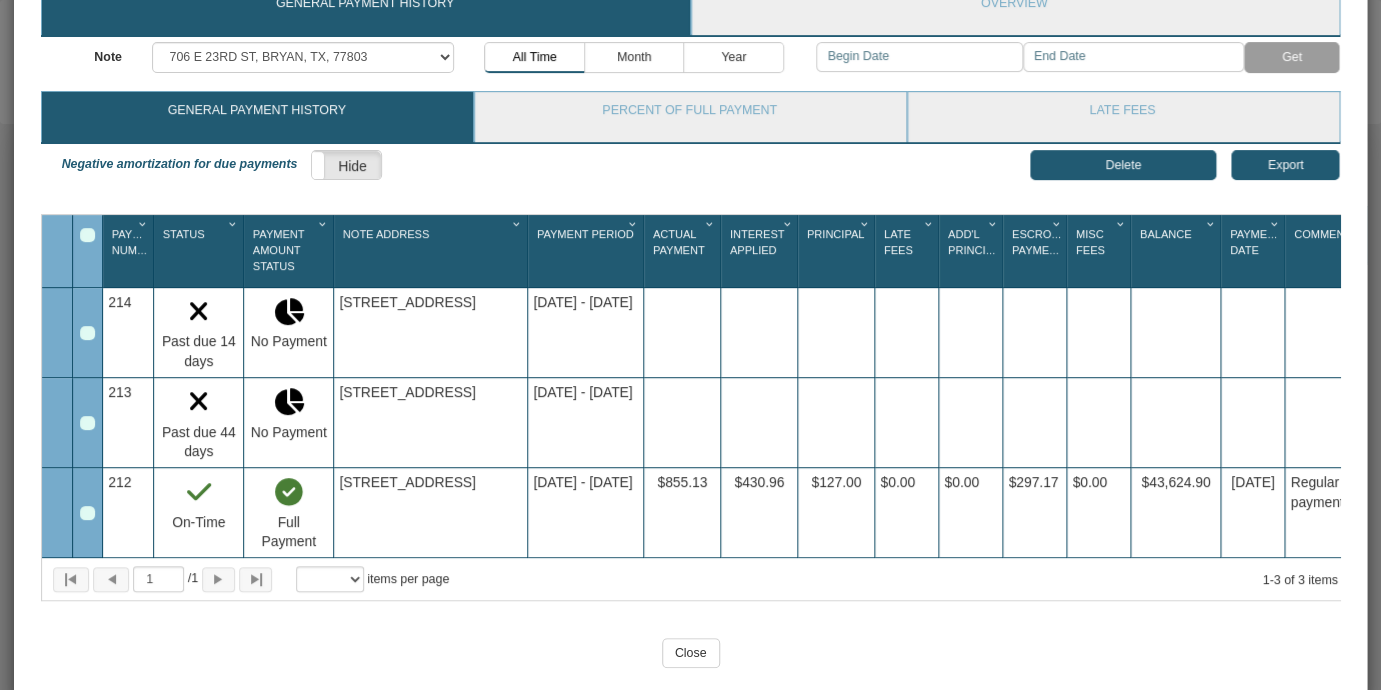 scroll, scrollTop: 159, scrollLeft: 0, axis: vertical 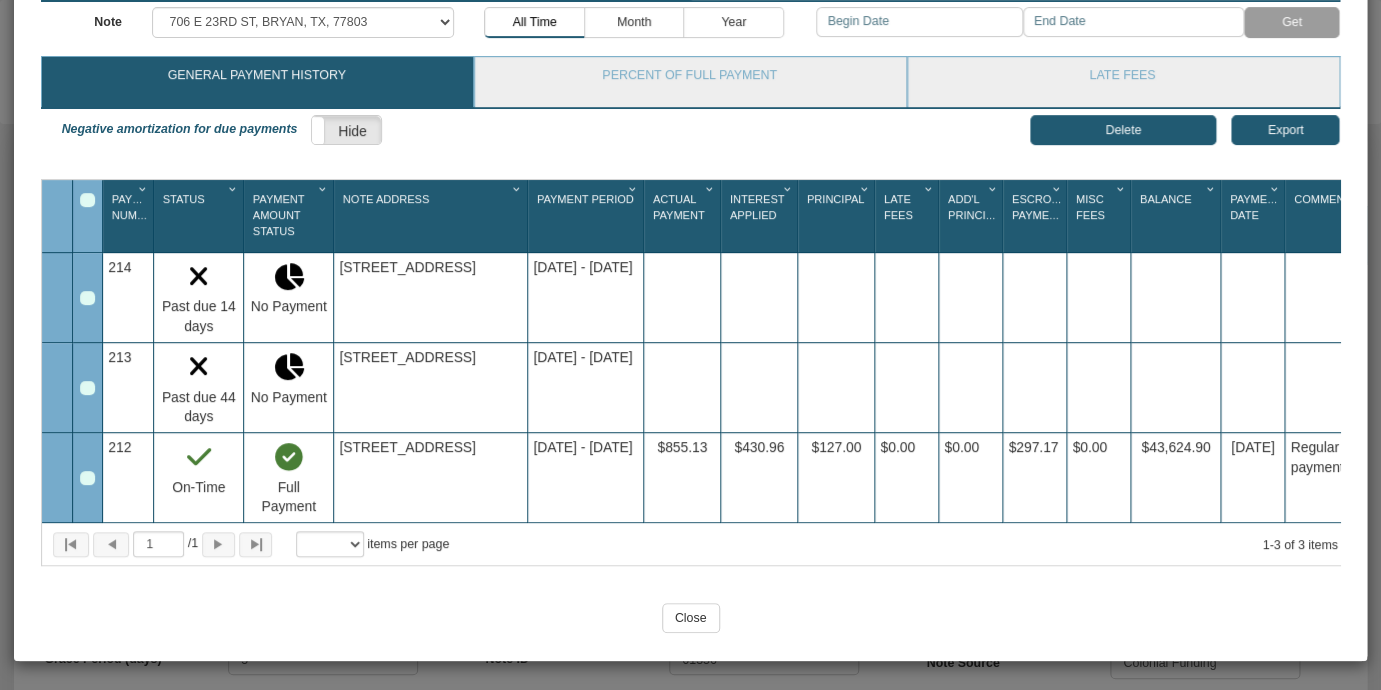 click on "Close" at bounding box center [691, 618] 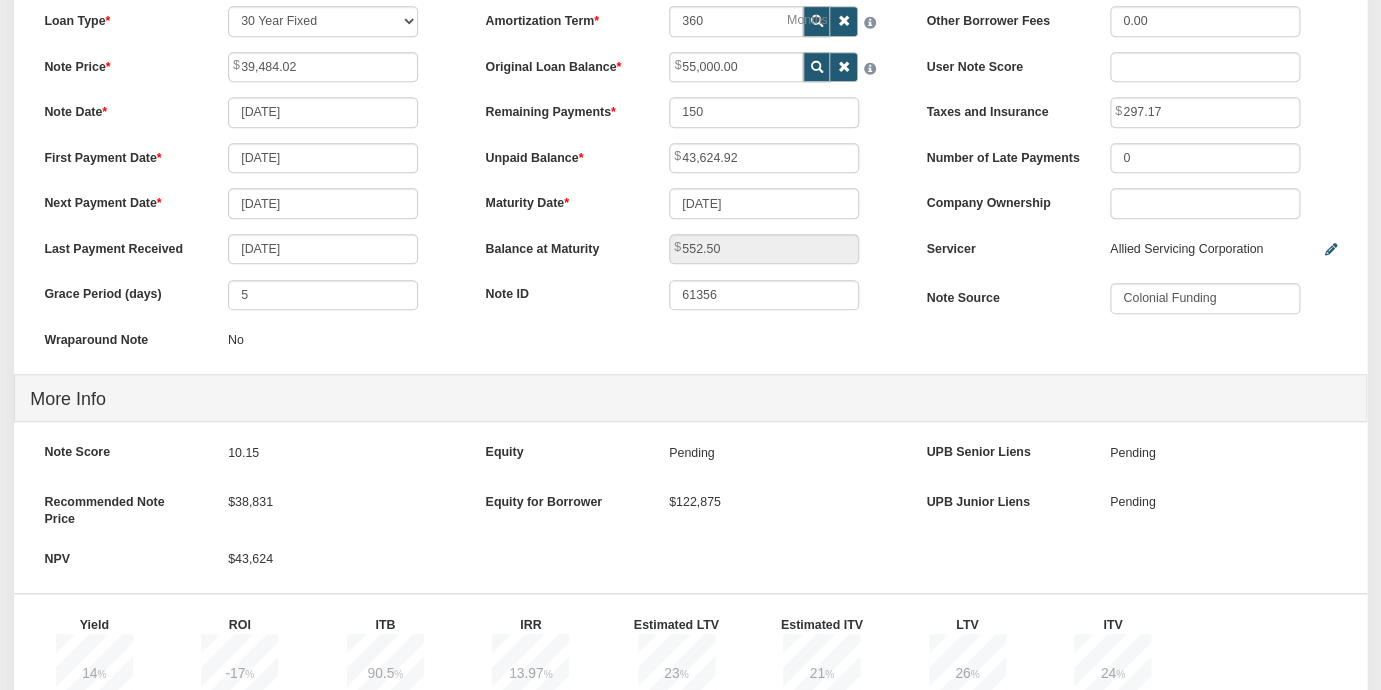 scroll, scrollTop: 762, scrollLeft: 0, axis: vertical 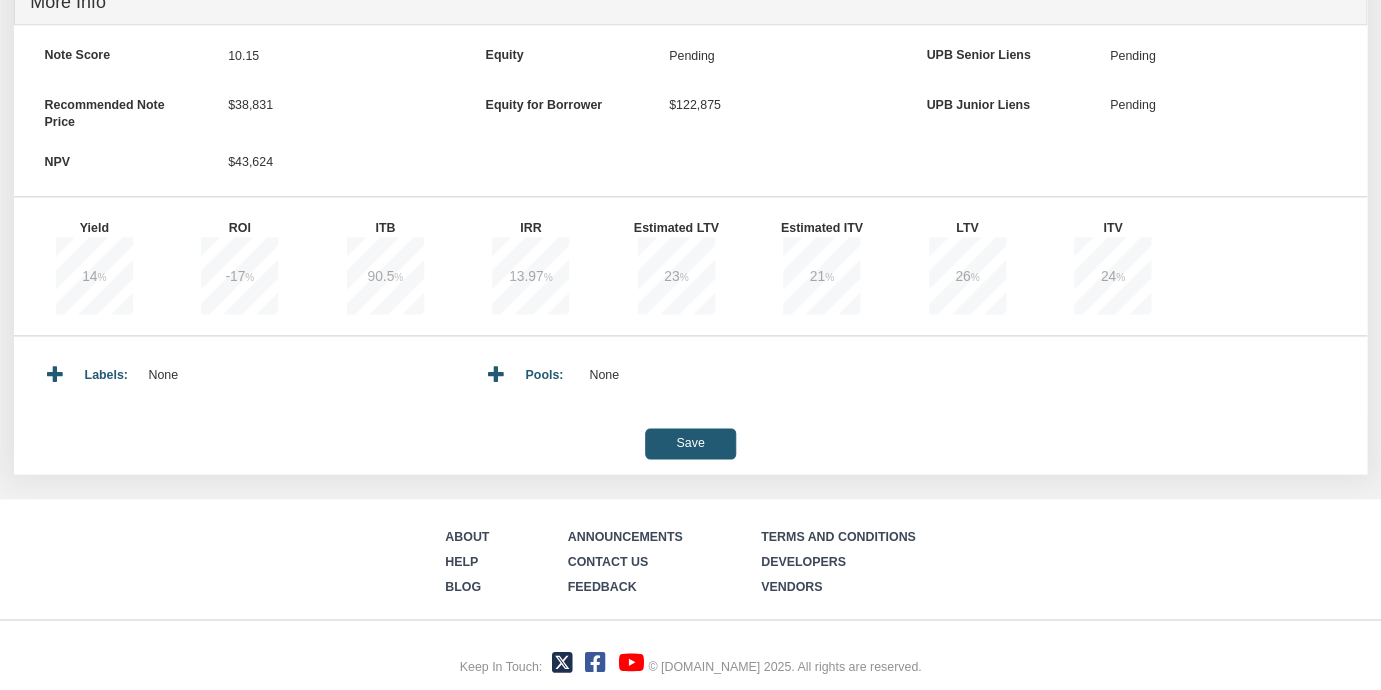 click on "Save" at bounding box center (690, 443) 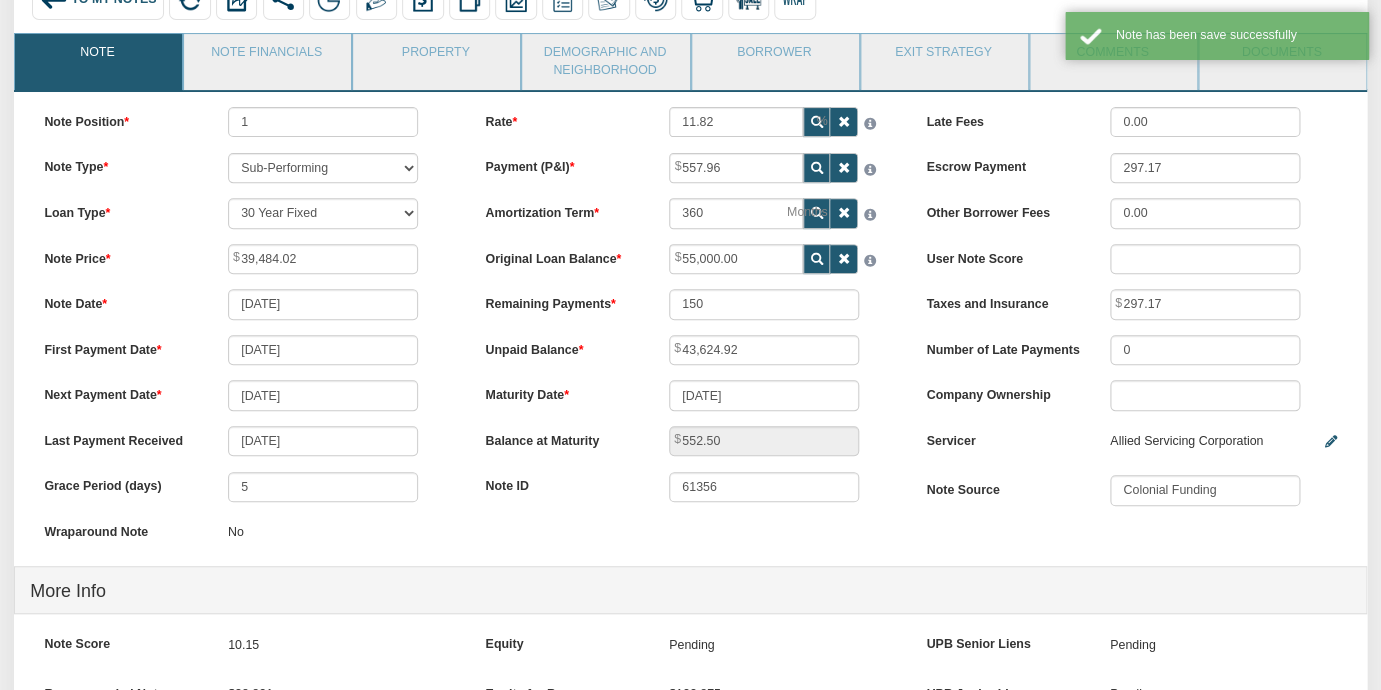 scroll, scrollTop: 0, scrollLeft: 0, axis: both 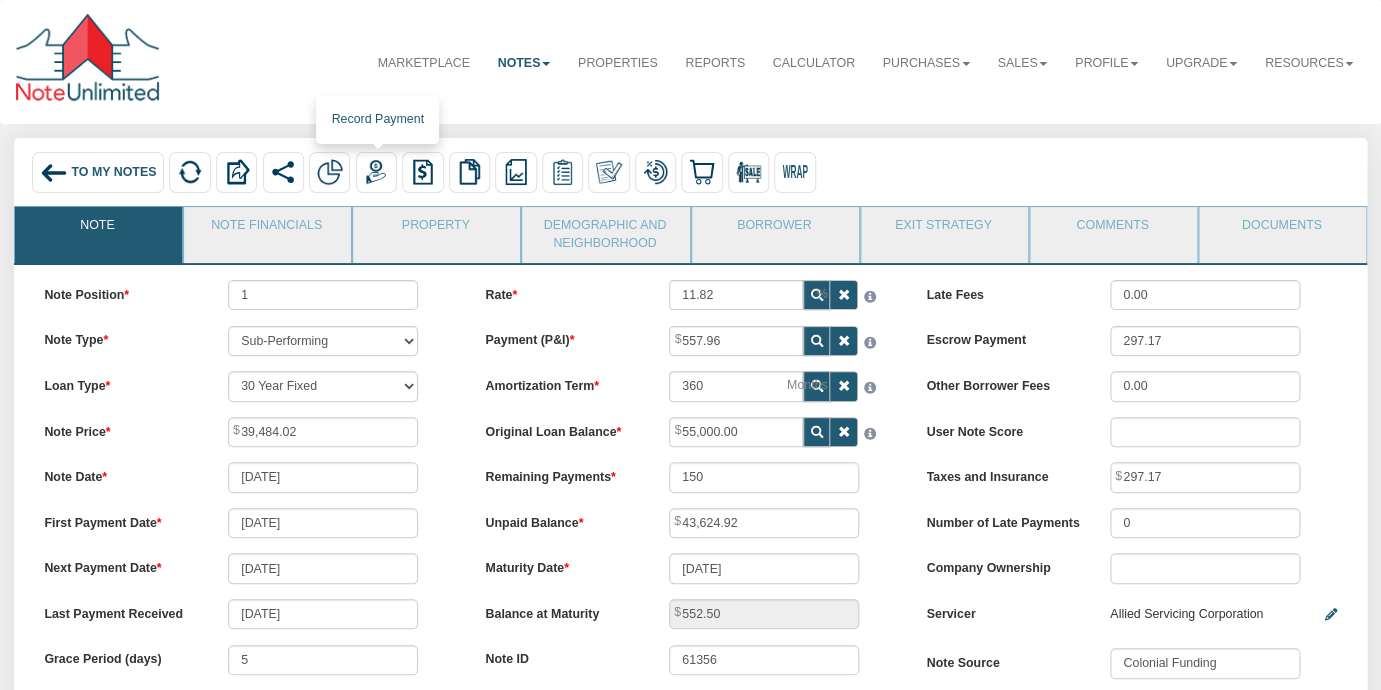 click at bounding box center (376, 172) 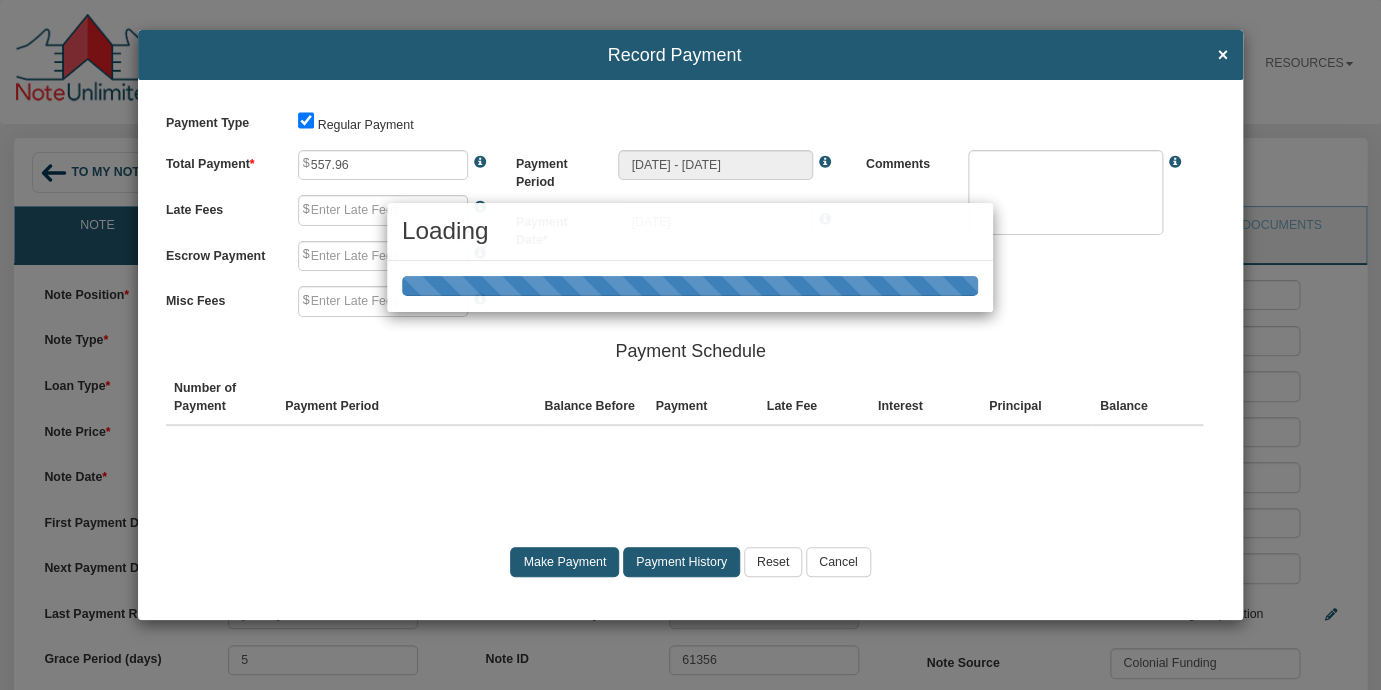 type on "0.00" 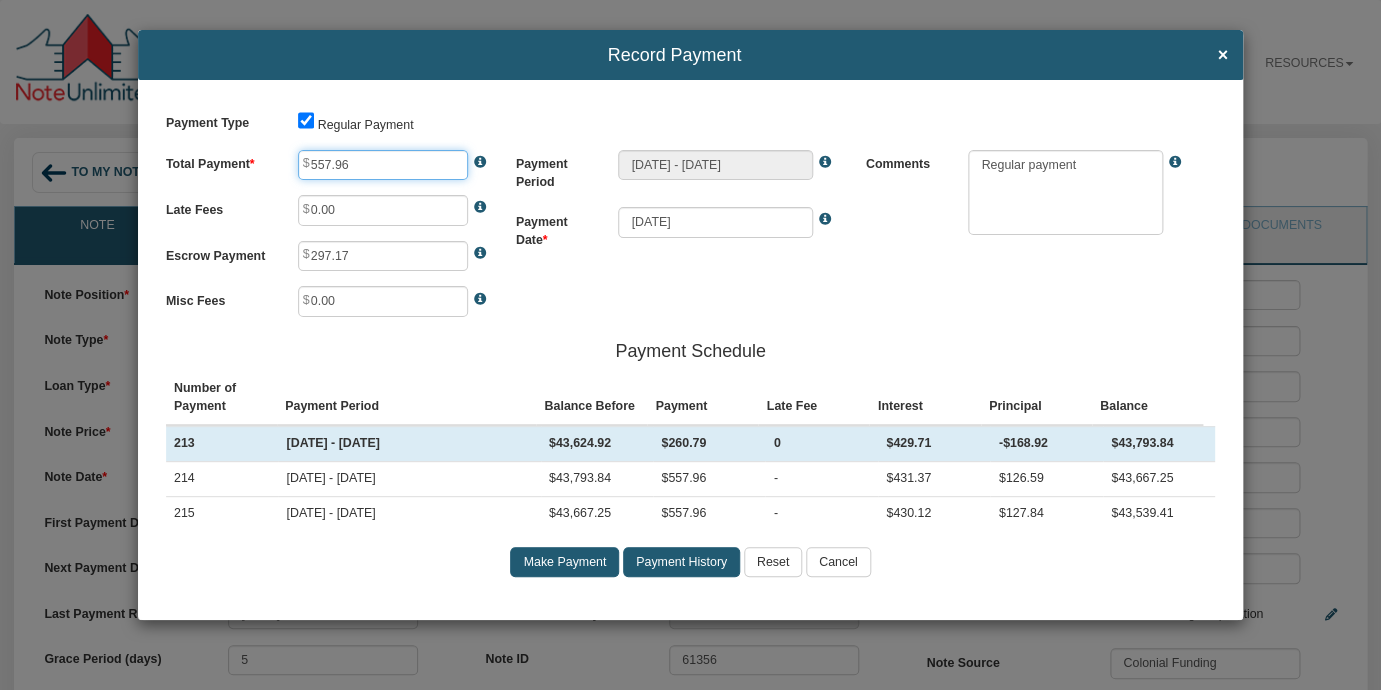 click on "557.96" at bounding box center (383, 165) 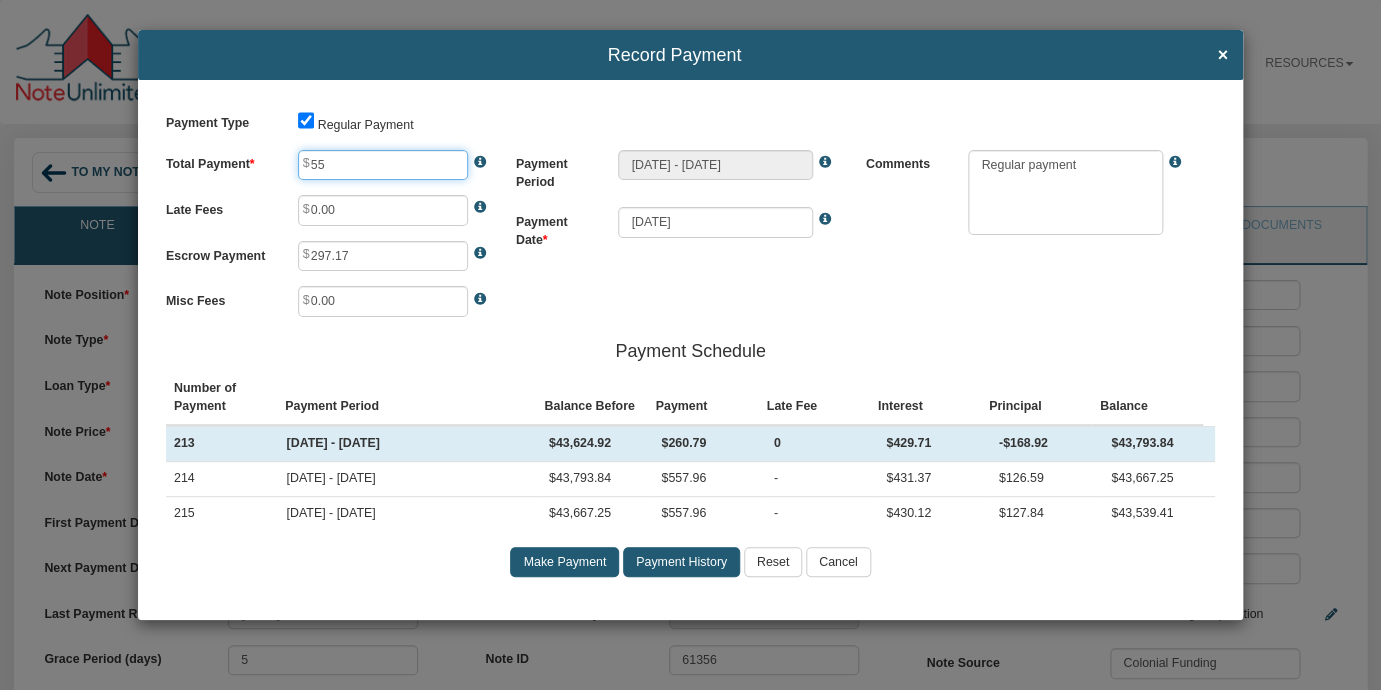 type on "5" 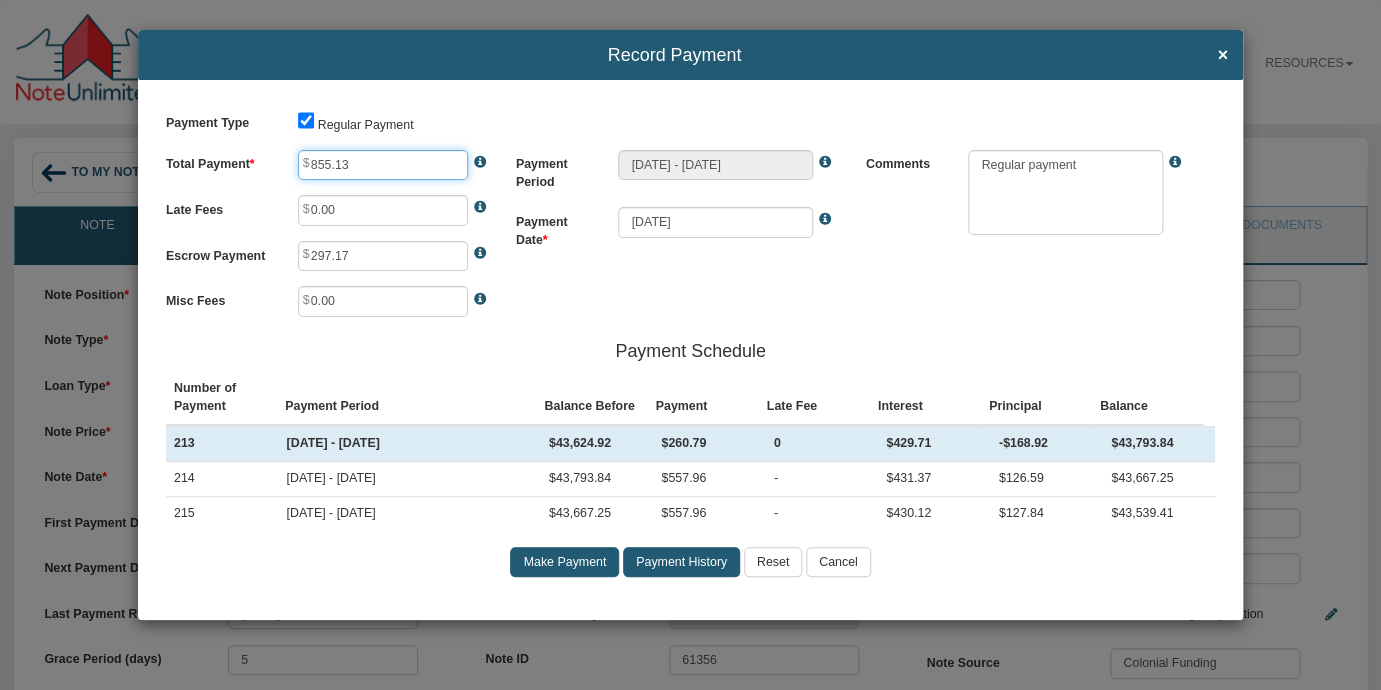 type on "855.13" 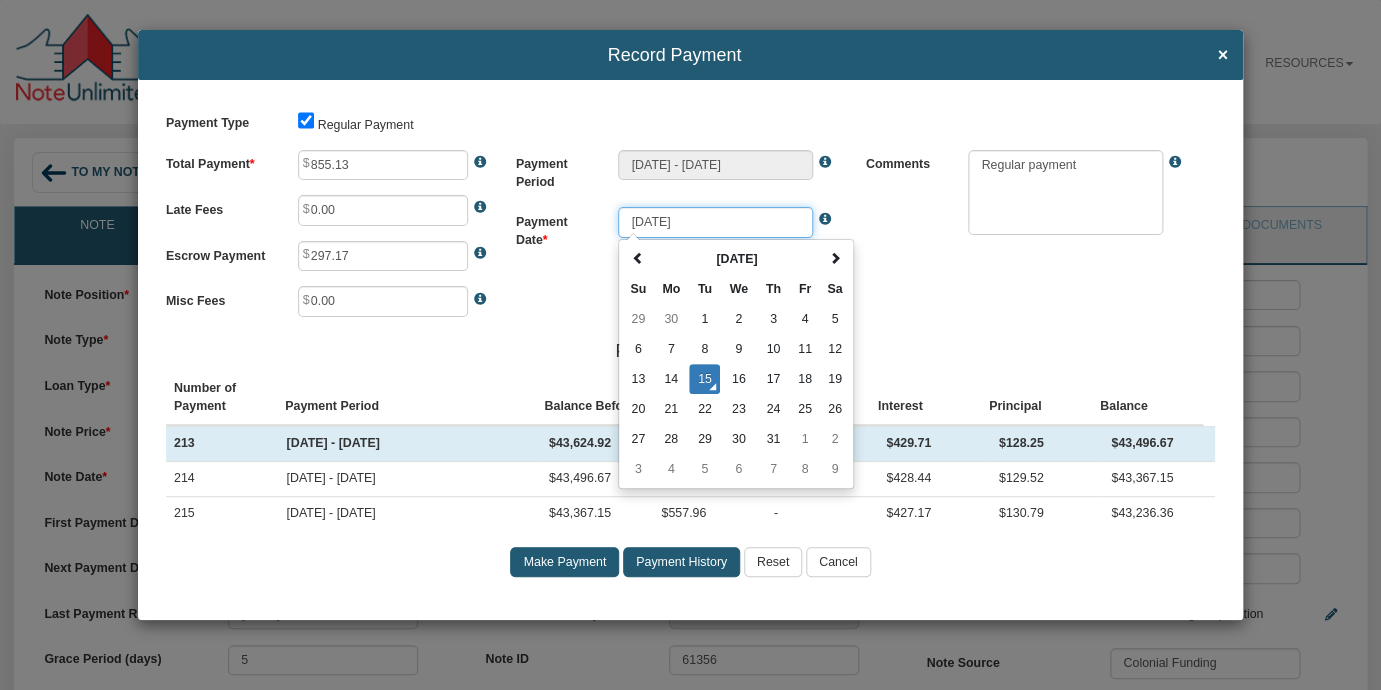 drag, startPoint x: 728, startPoint y: 222, endPoint x: 547, endPoint y: 206, distance: 181.70581 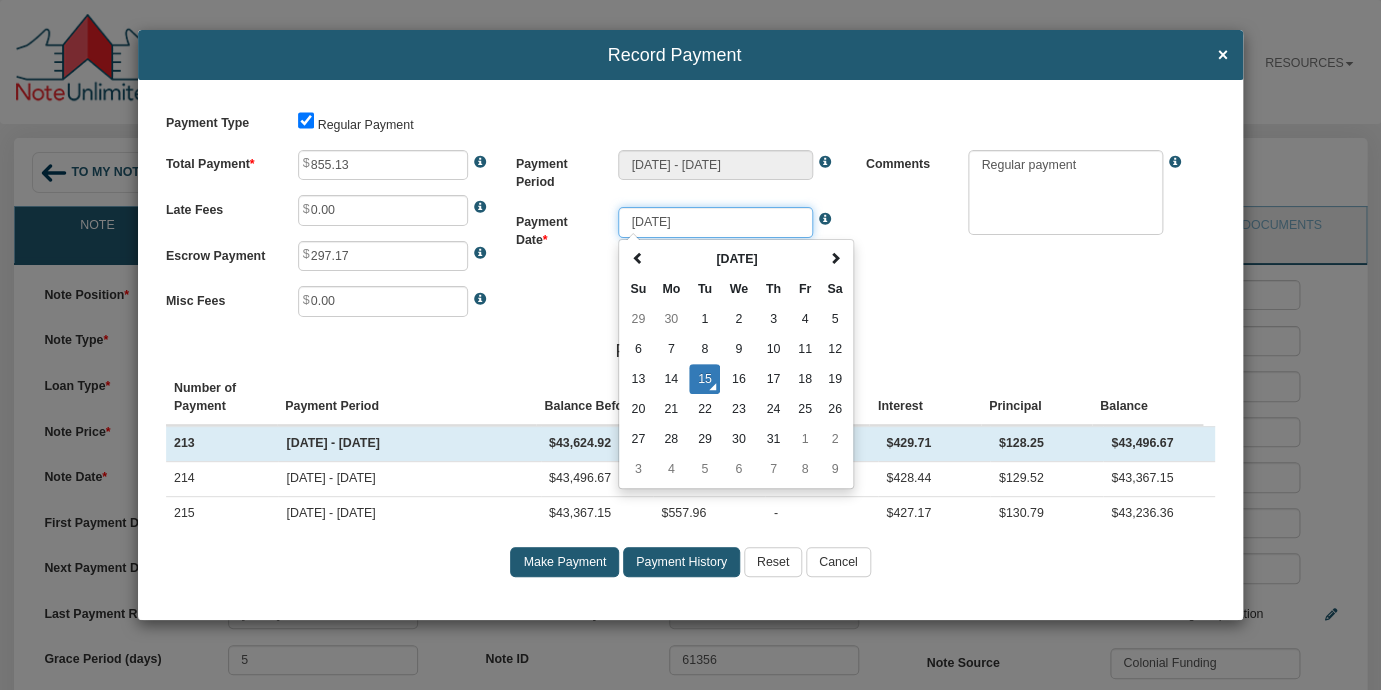 click on "[DATE]" at bounding box center (715, 222) 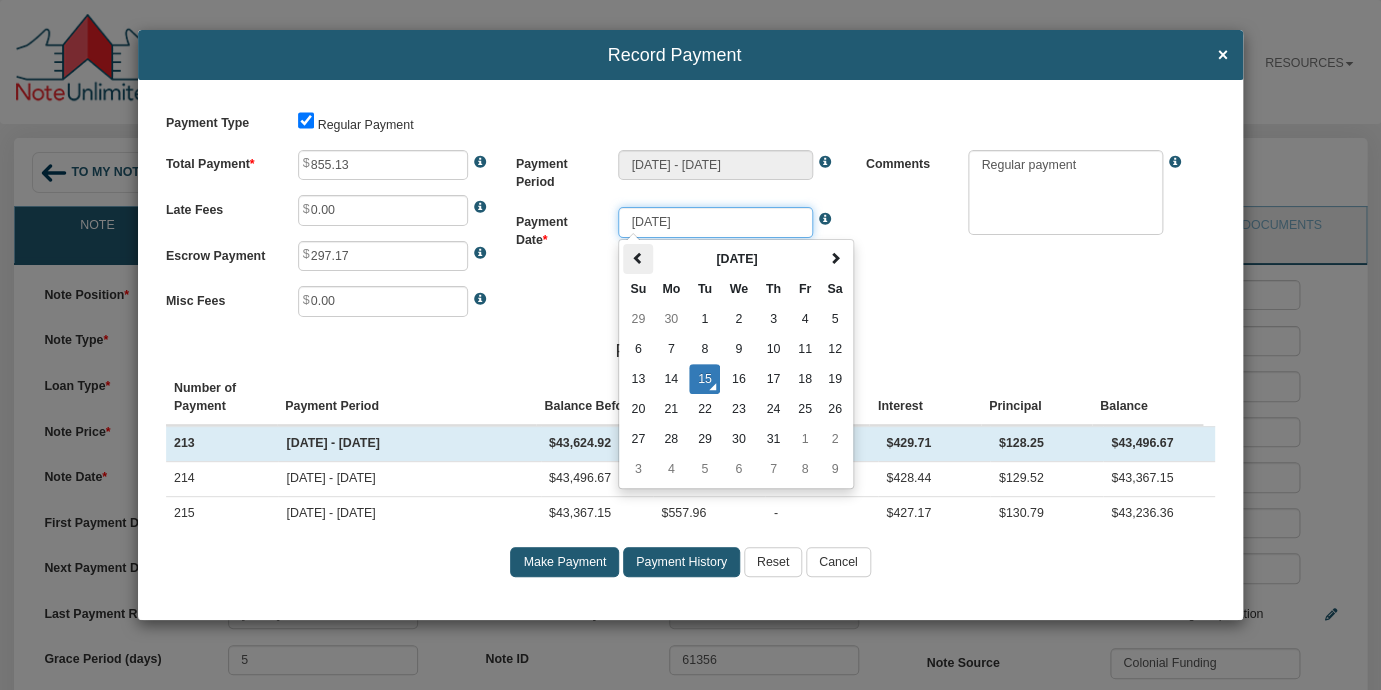 click at bounding box center [638, 259] 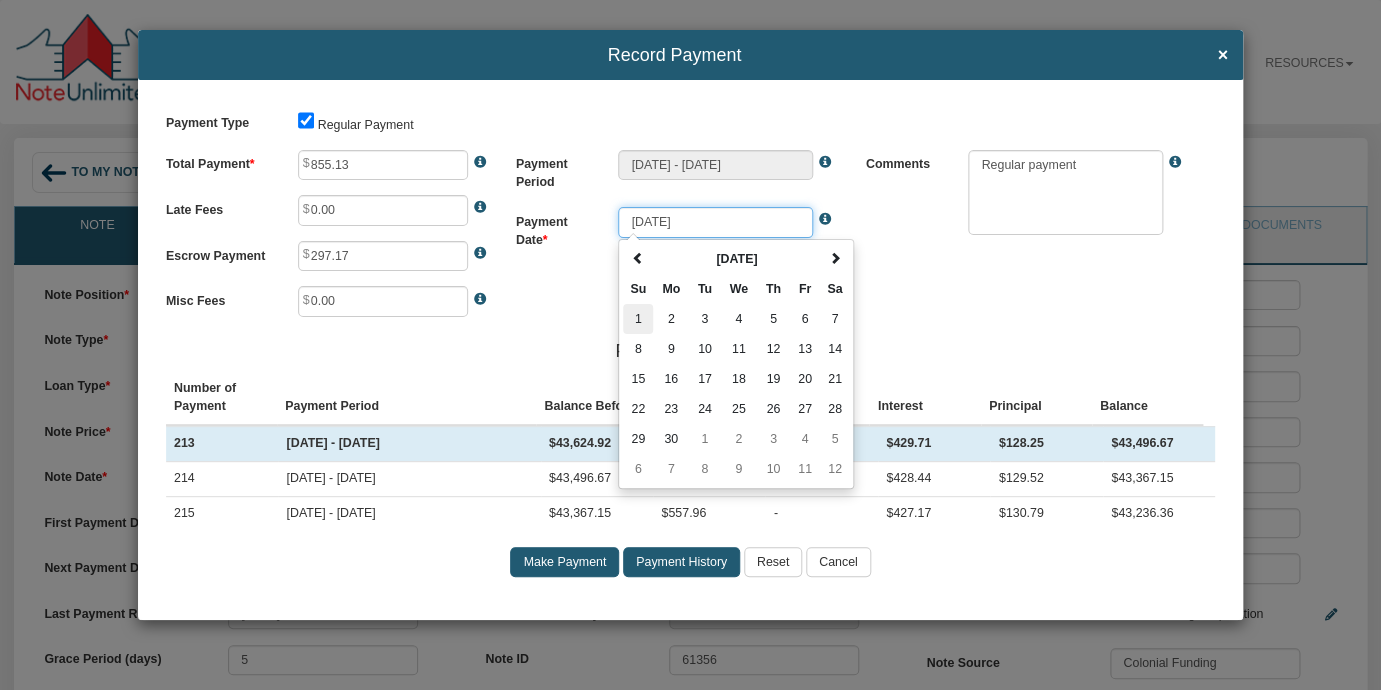 click on "1" at bounding box center (638, 319) 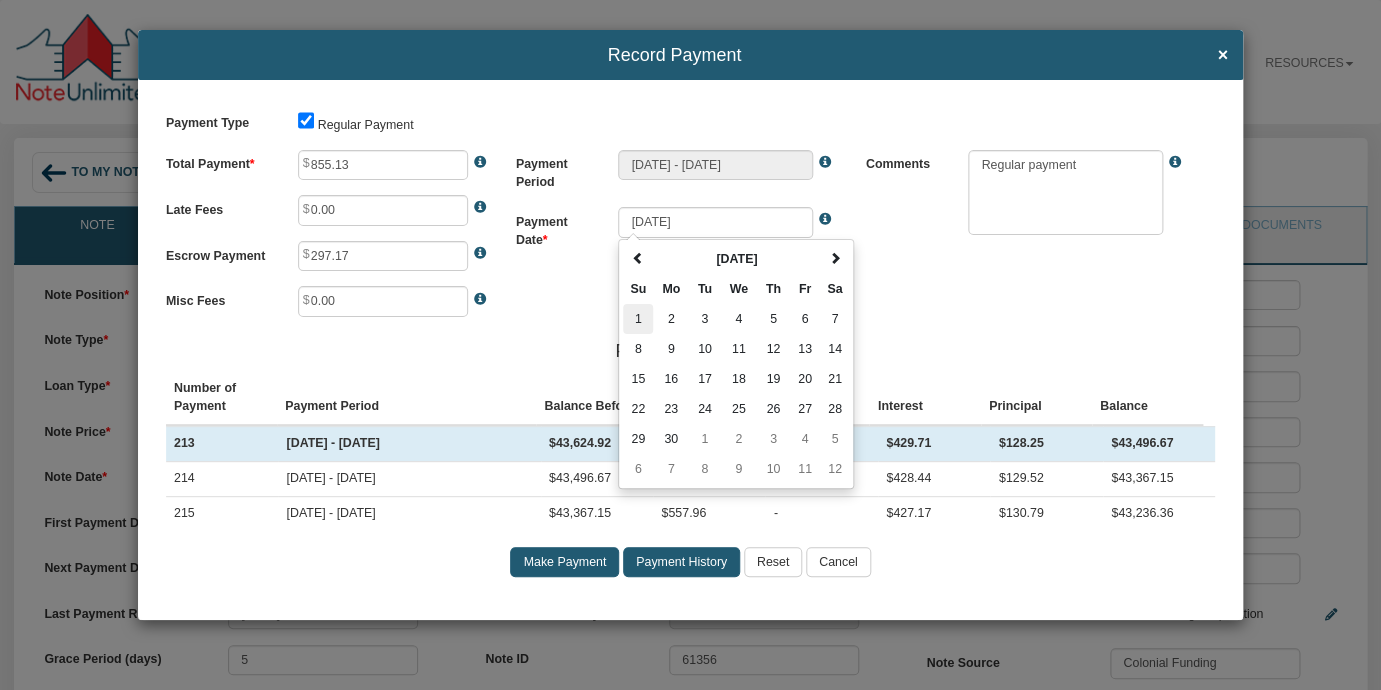 type on "[DATE]" 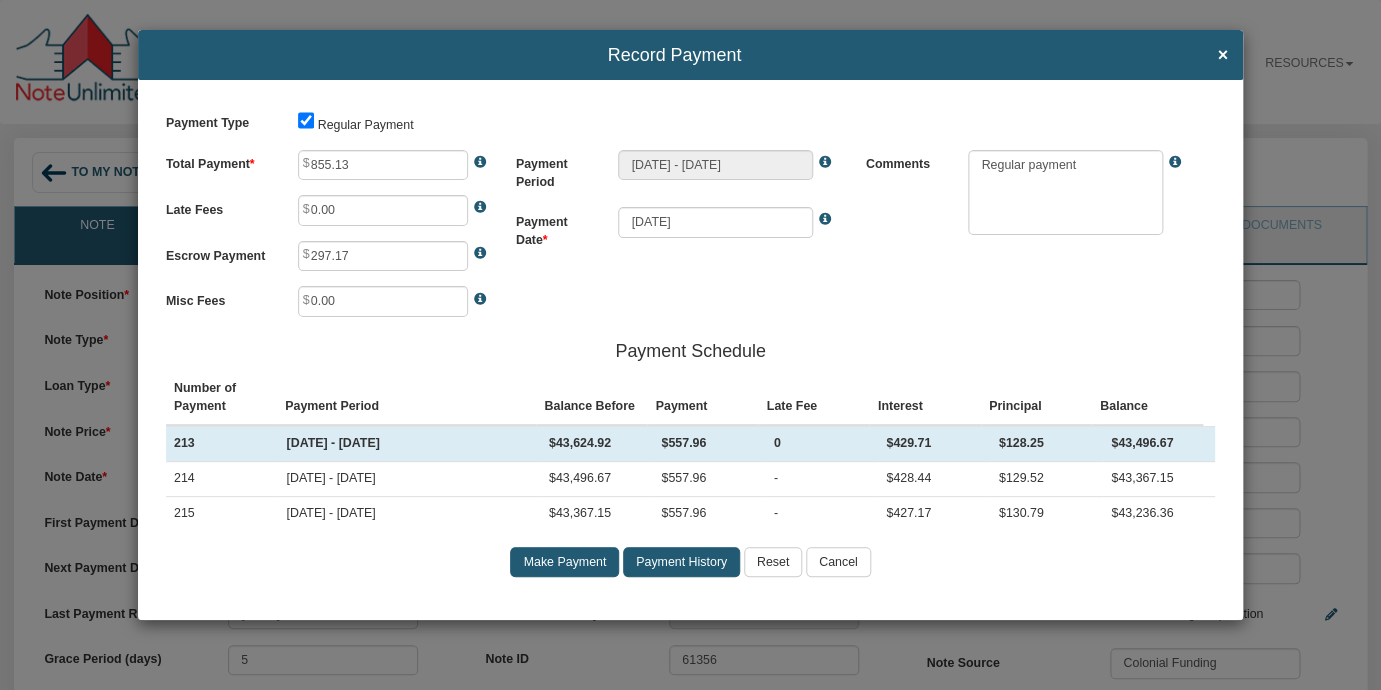 click on "Make Payment" at bounding box center (564, 562) 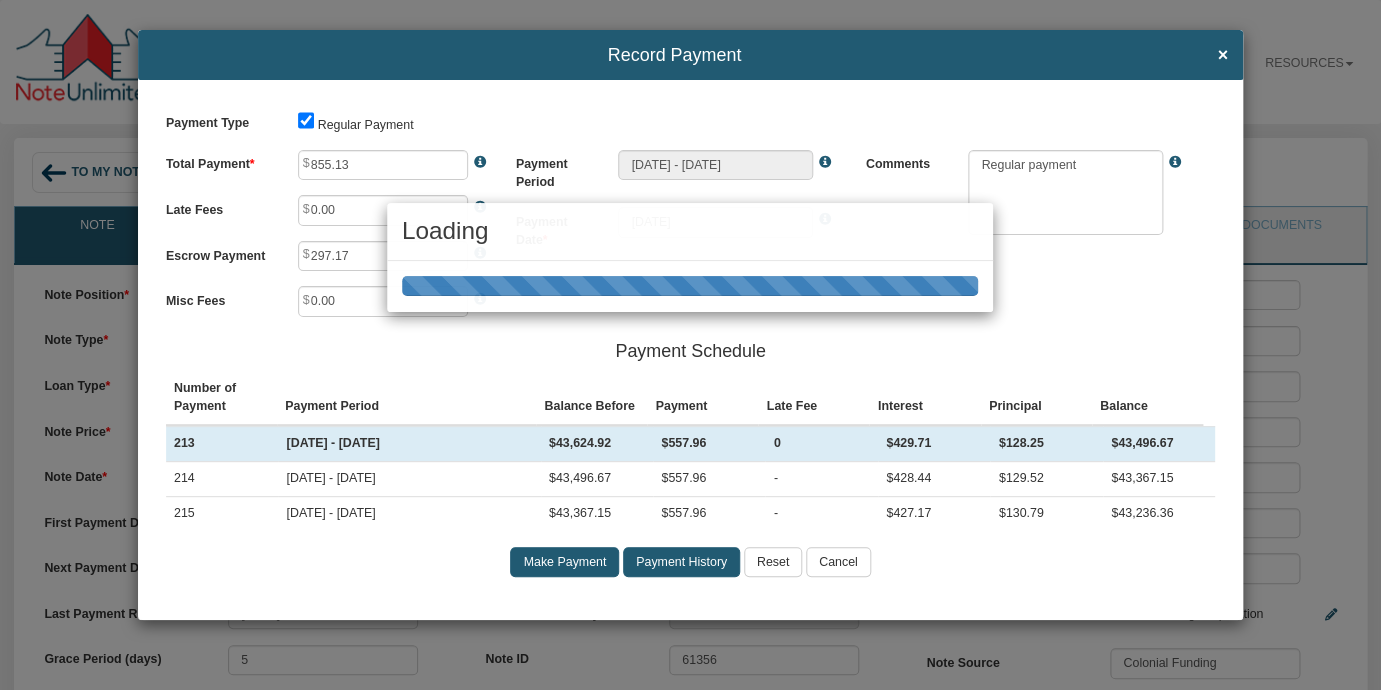 type on "[DATE] - [DATE]" 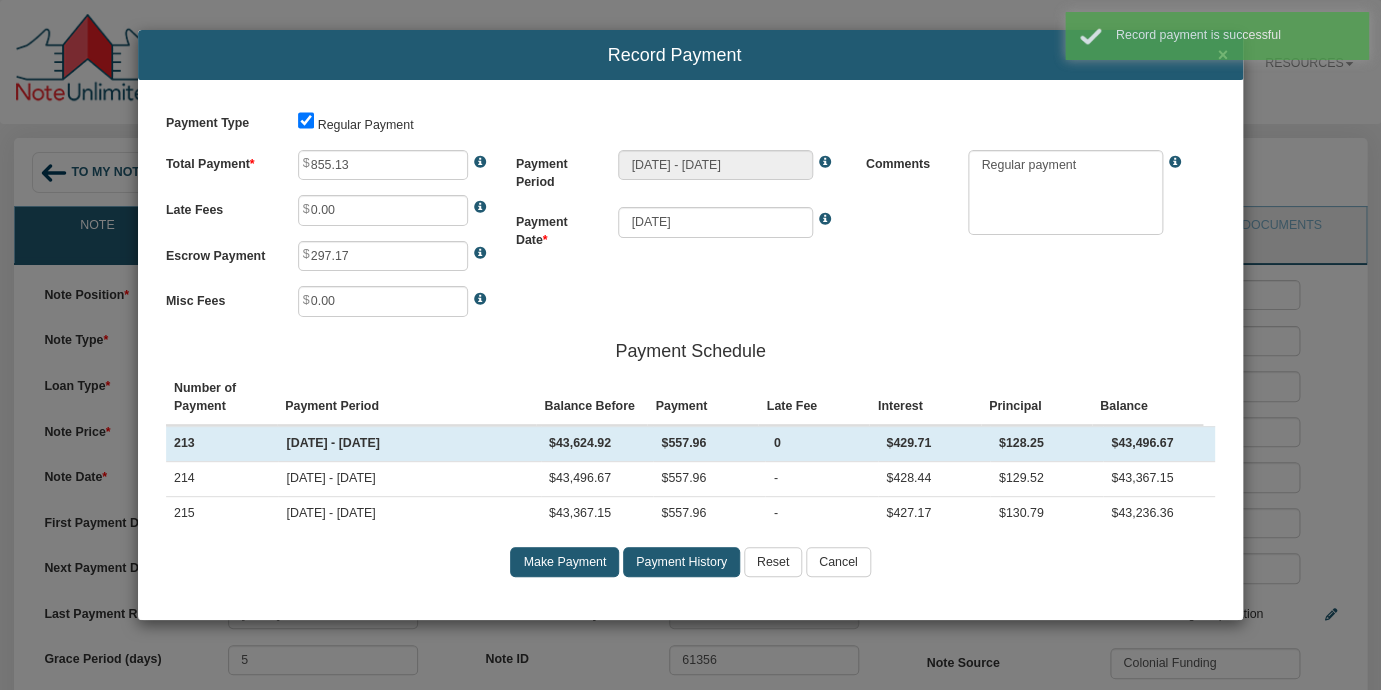 type on "557.96" 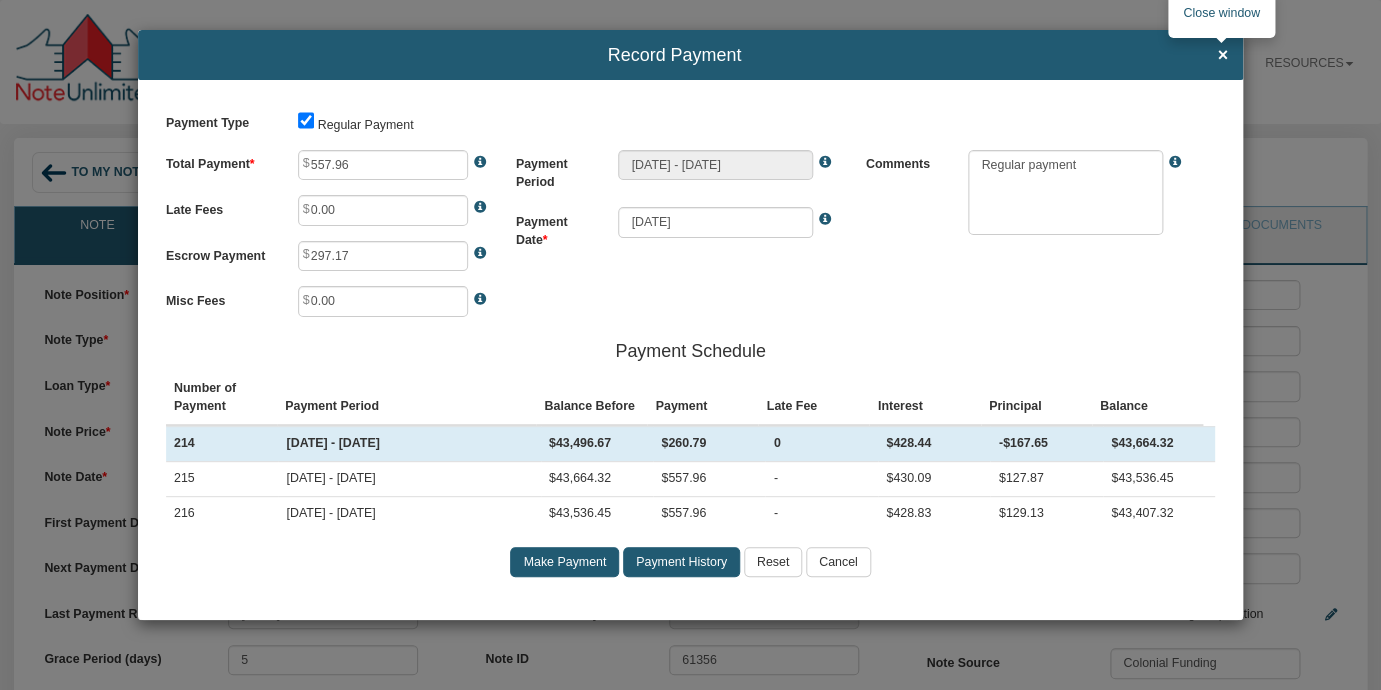 click on "×" at bounding box center [1222, 56] 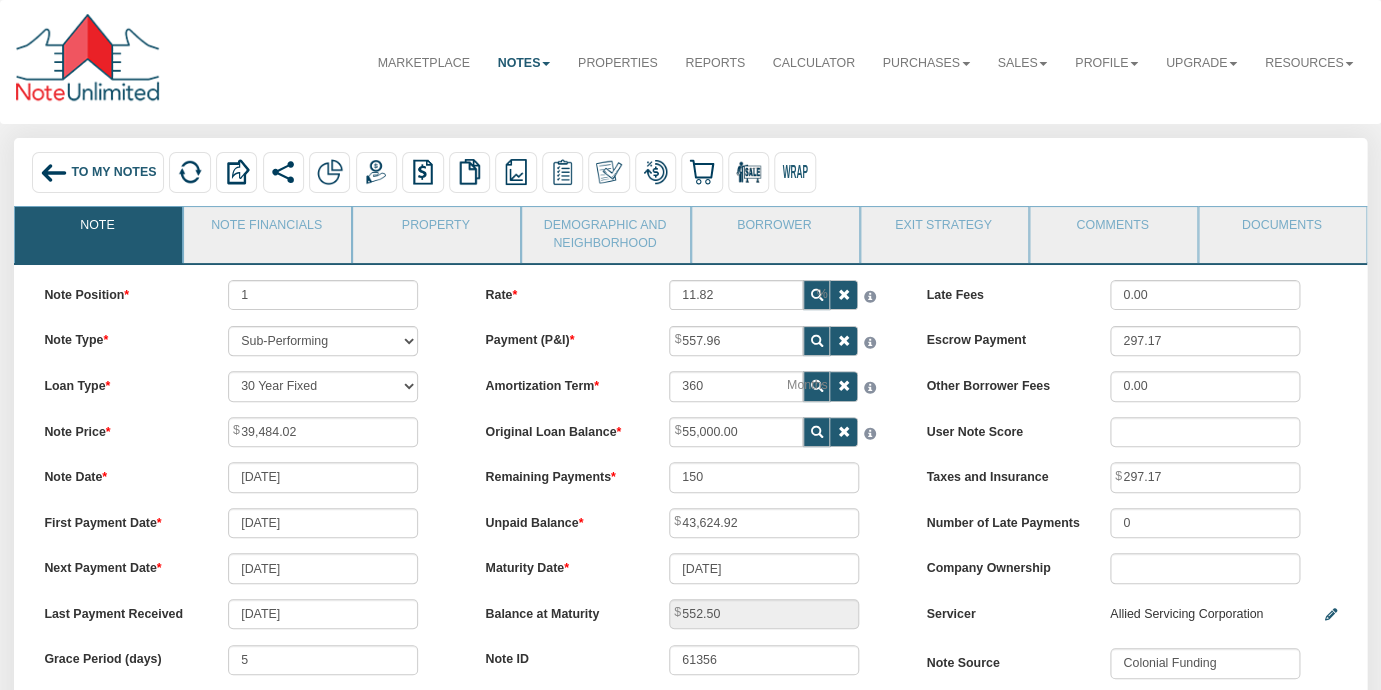 scroll, scrollTop: 762, scrollLeft: 0, axis: vertical 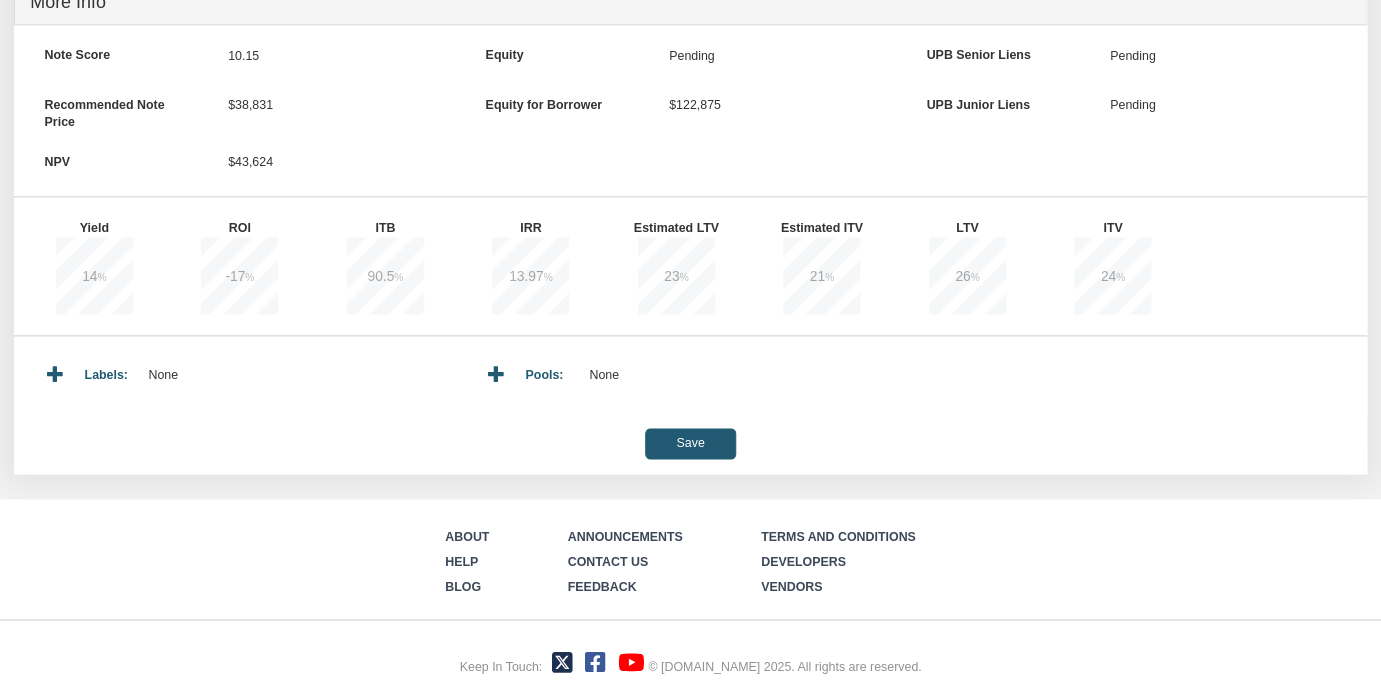 click on "Save" at bounding box center (690, 443) 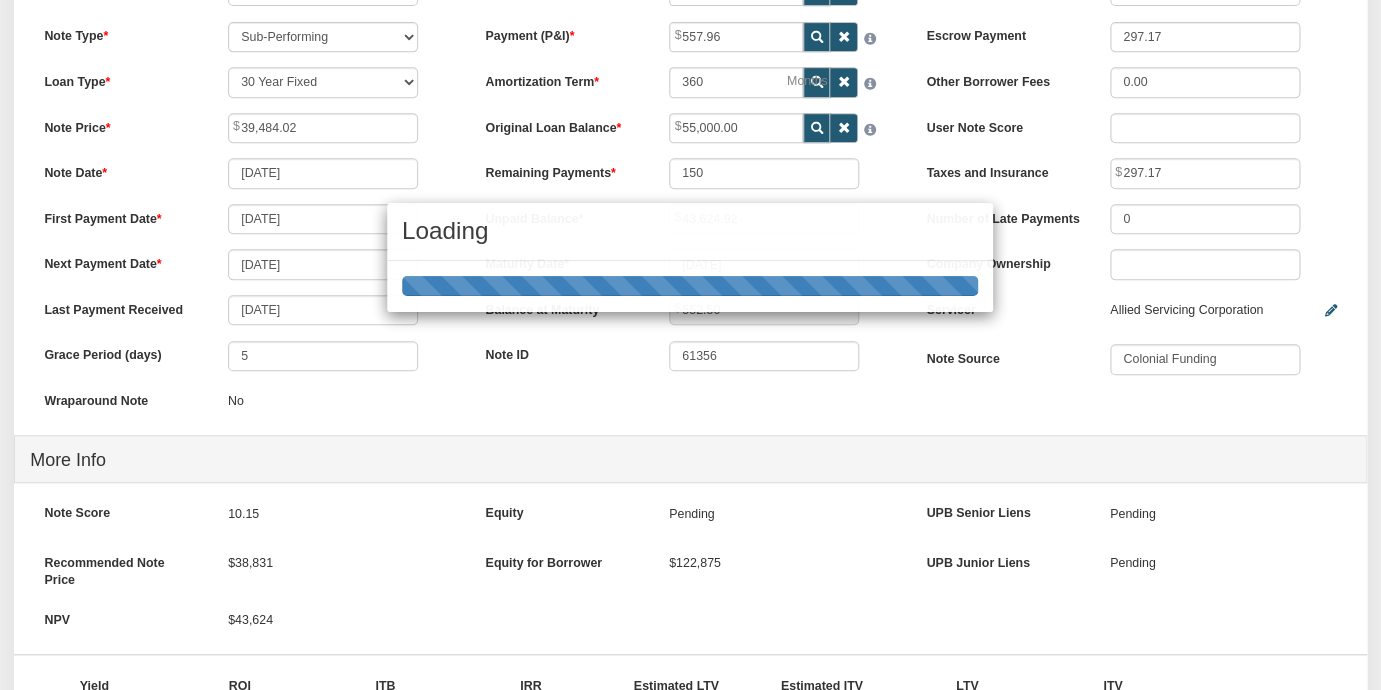 scroll, scrollTop: 303, scrollLeft: 0, axis: vertical 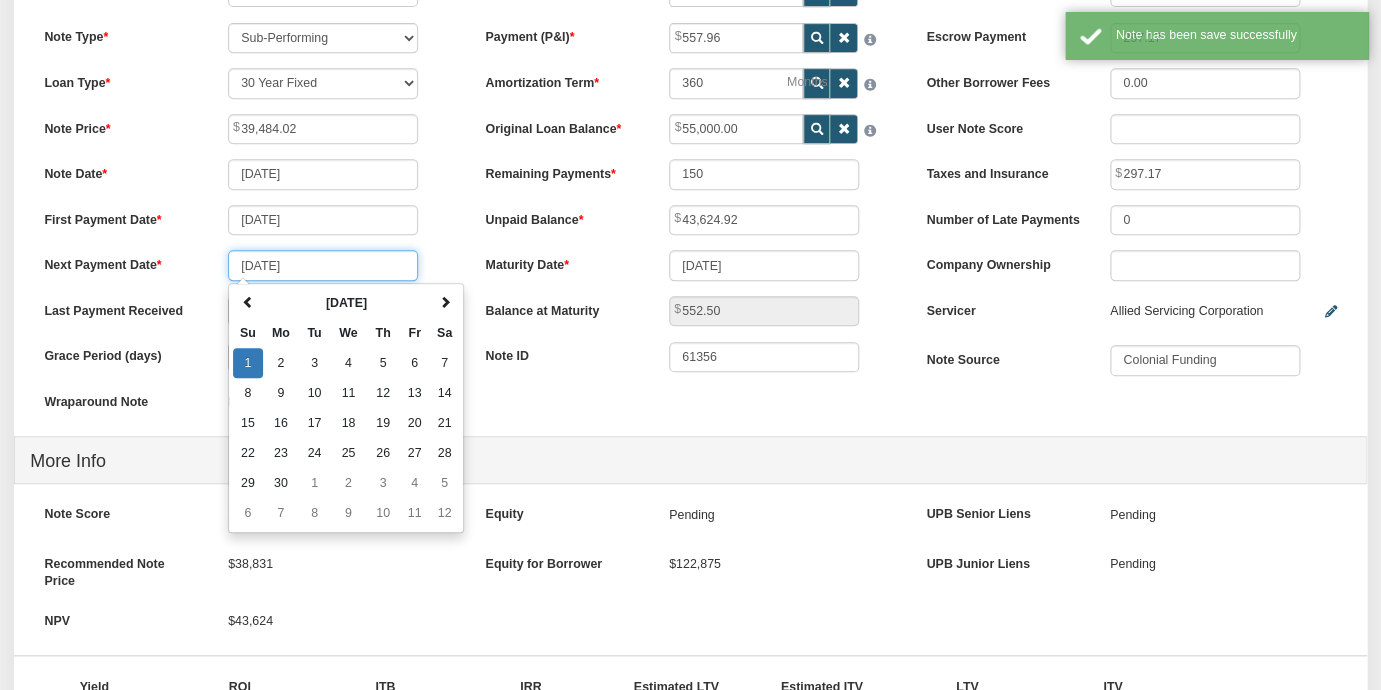 click on "[DATE]" at bounding box center (323, 265) 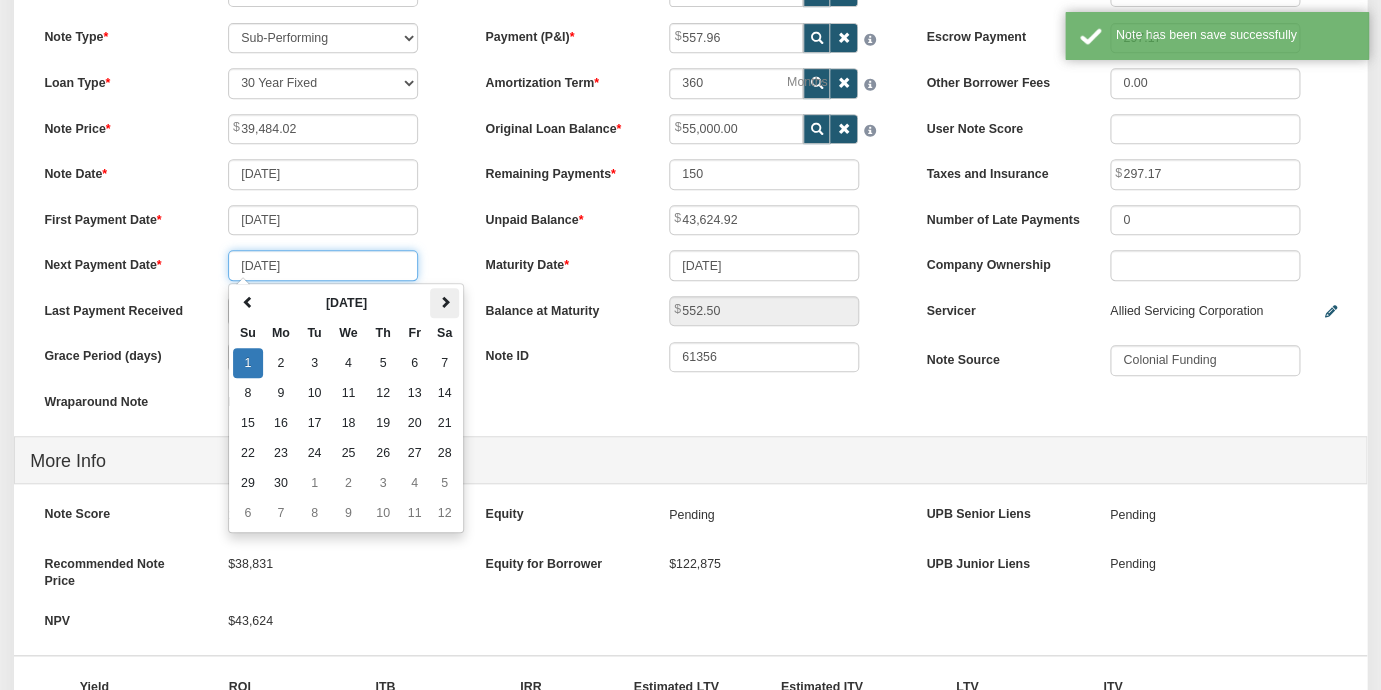 click at bounding box center (445, 302) 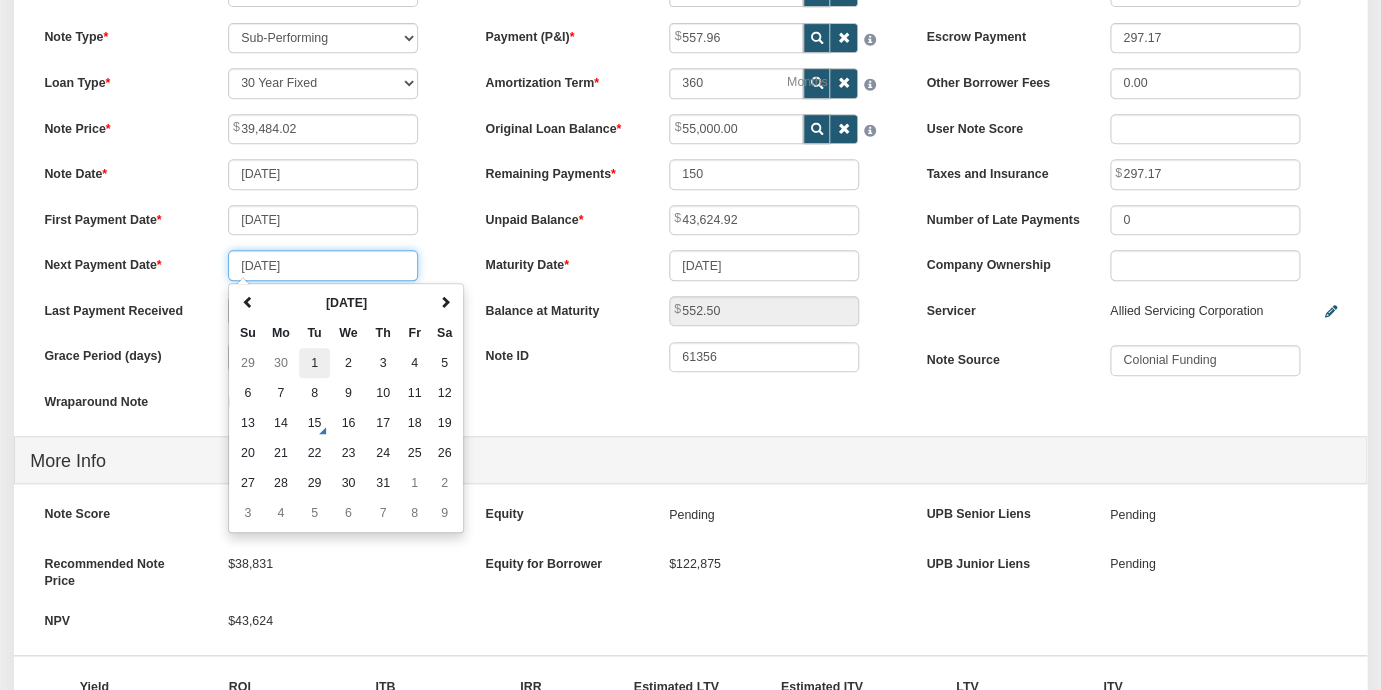 click on "1" at bounding box center (314, 363) 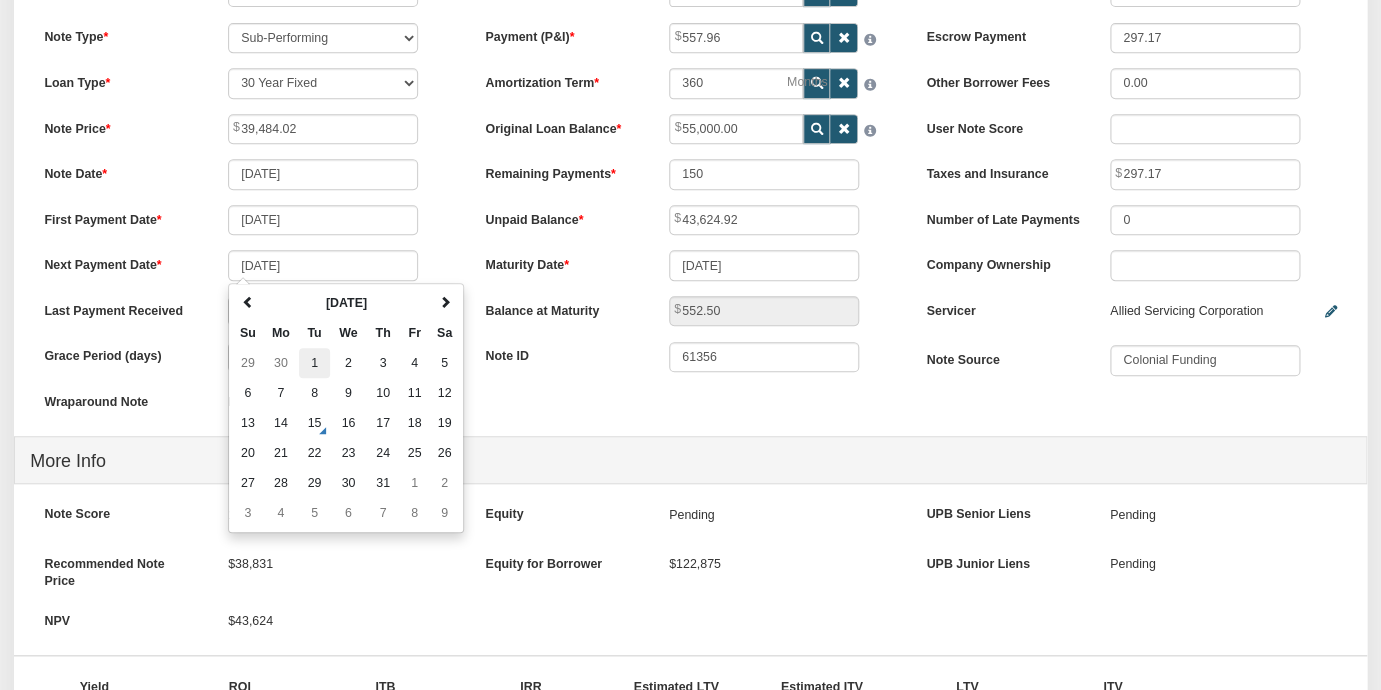 type on "[DATE]" 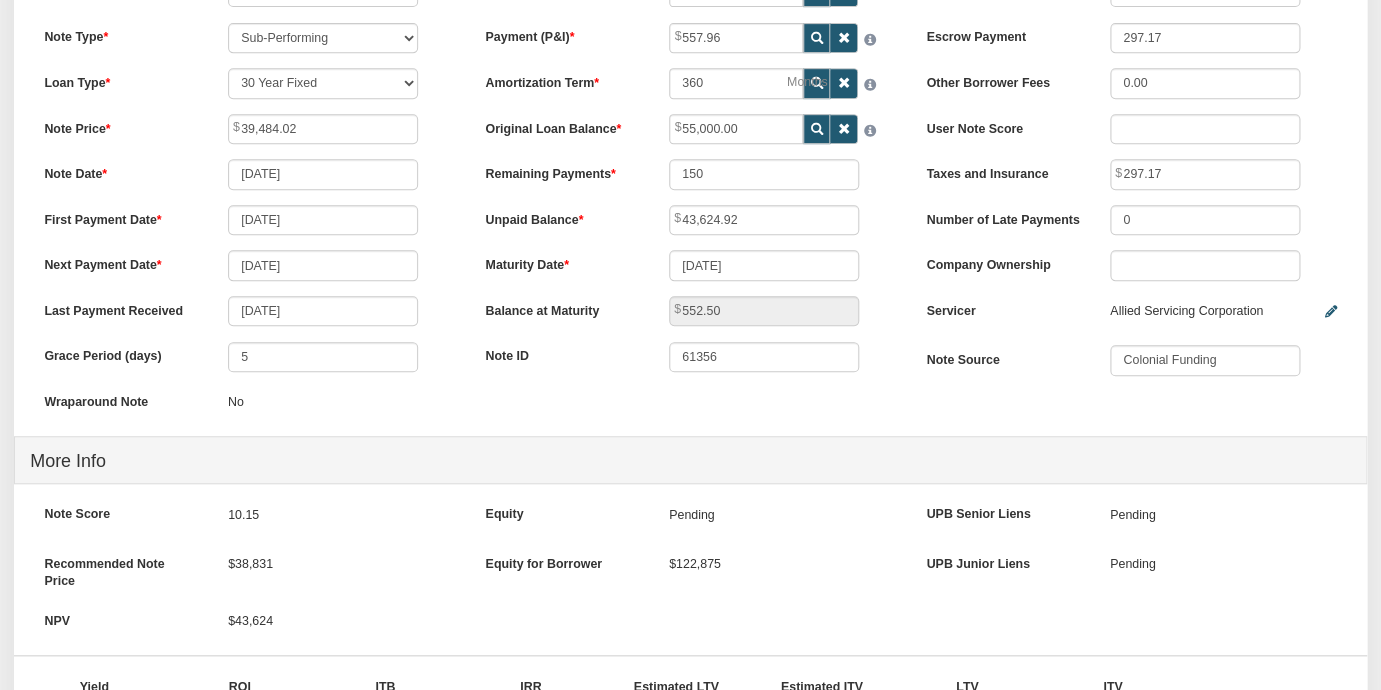 type on "149" 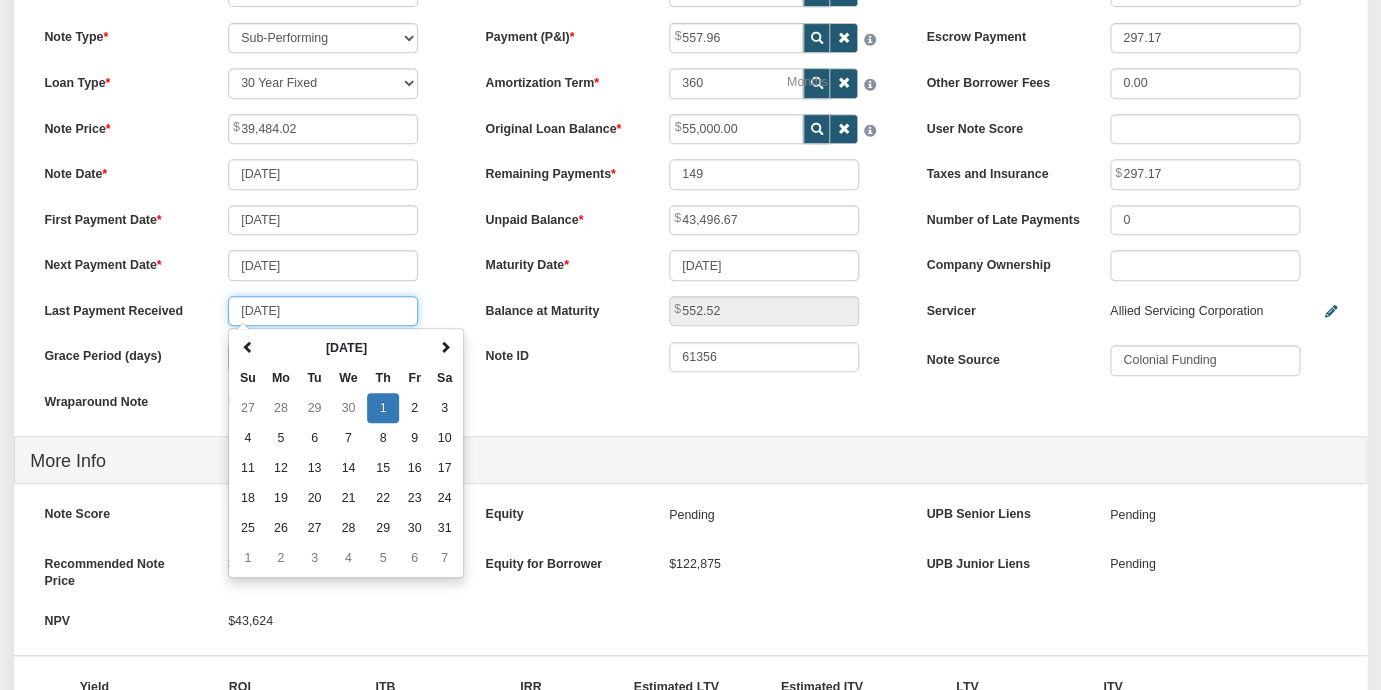 click on "[DATE]" at bounding box center (323, 311) 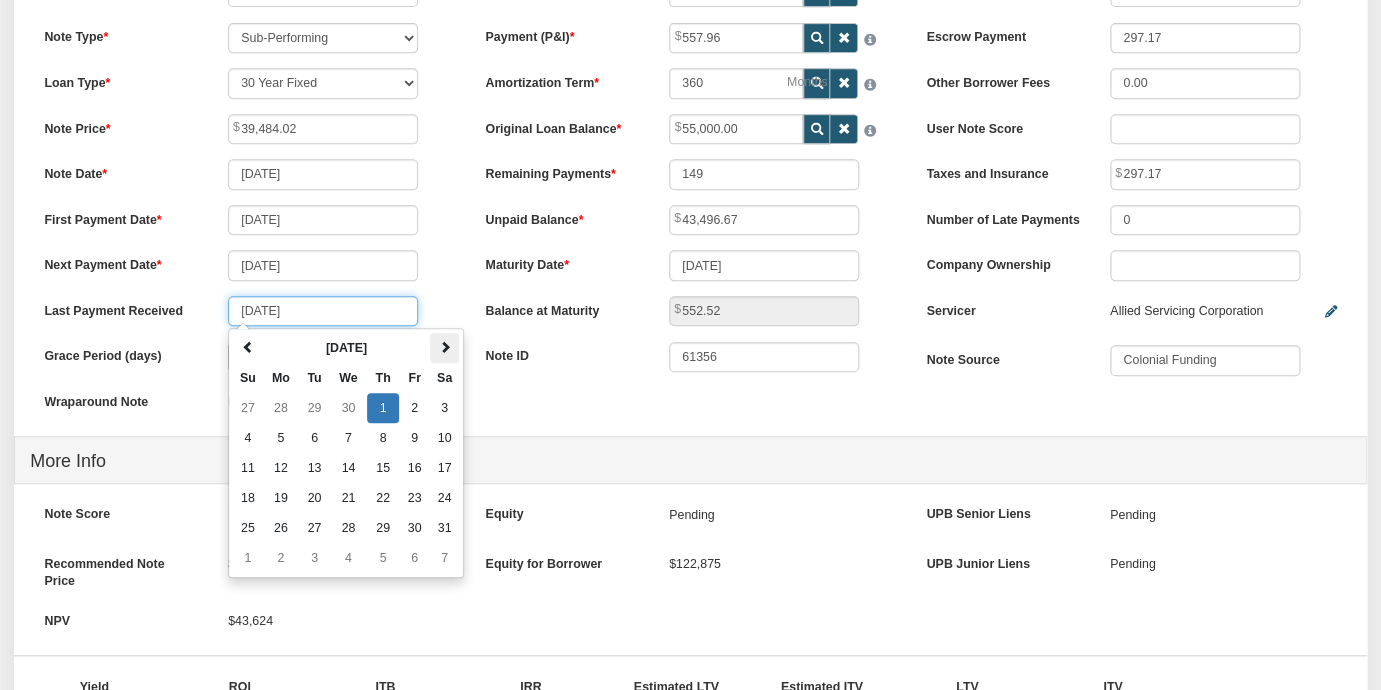 click at bounding box center (445, 347) 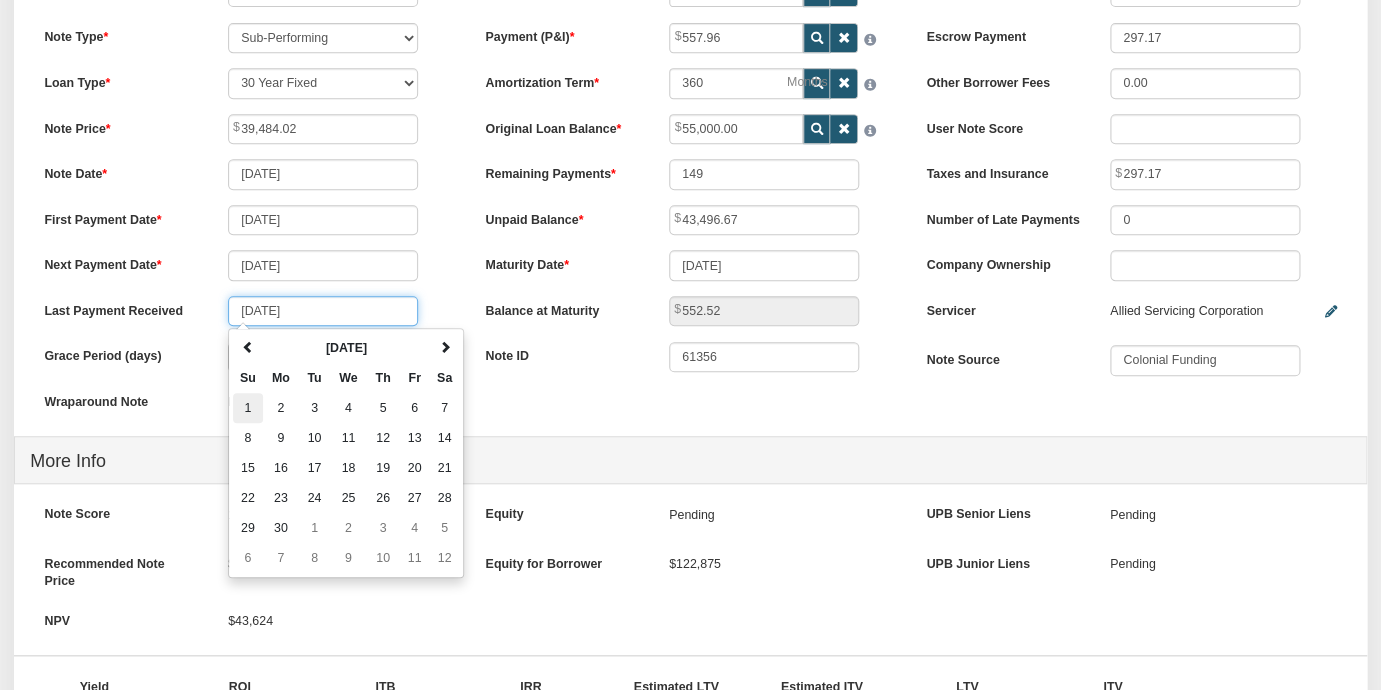 click on "1" at bounding box center (248, 408) 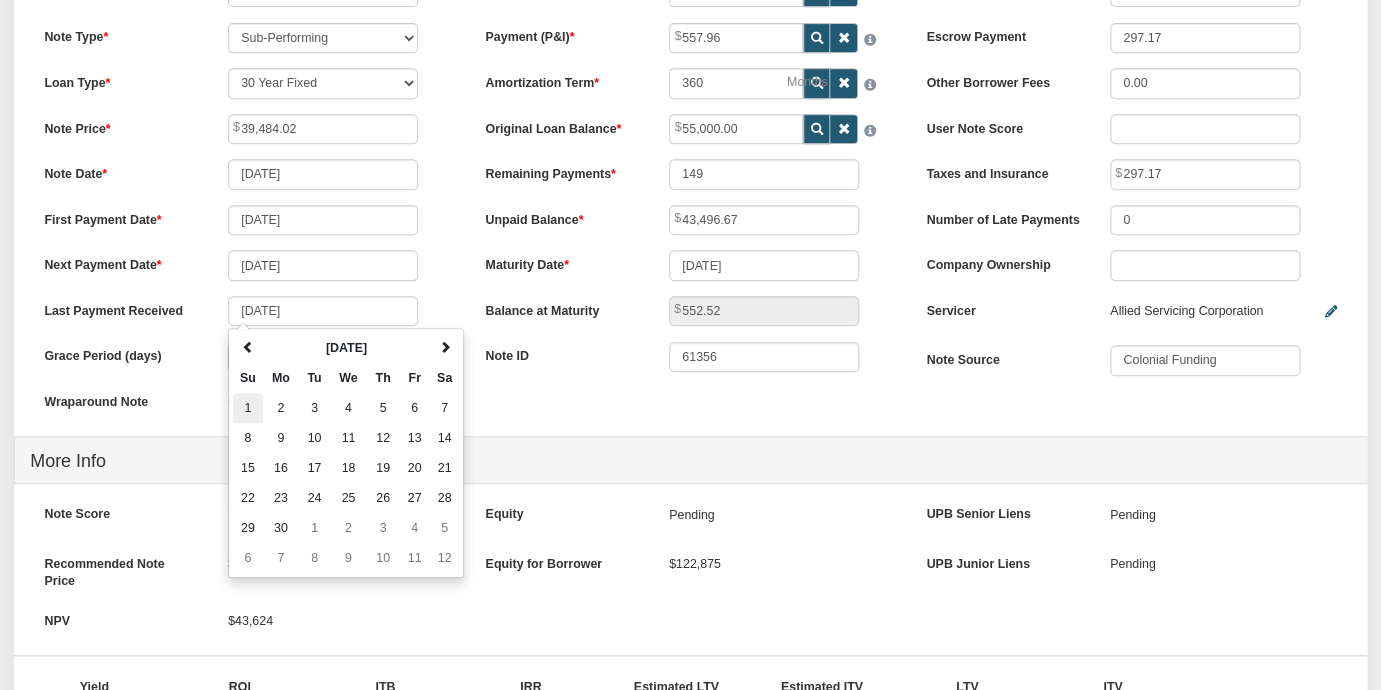 type on "[DATE]" 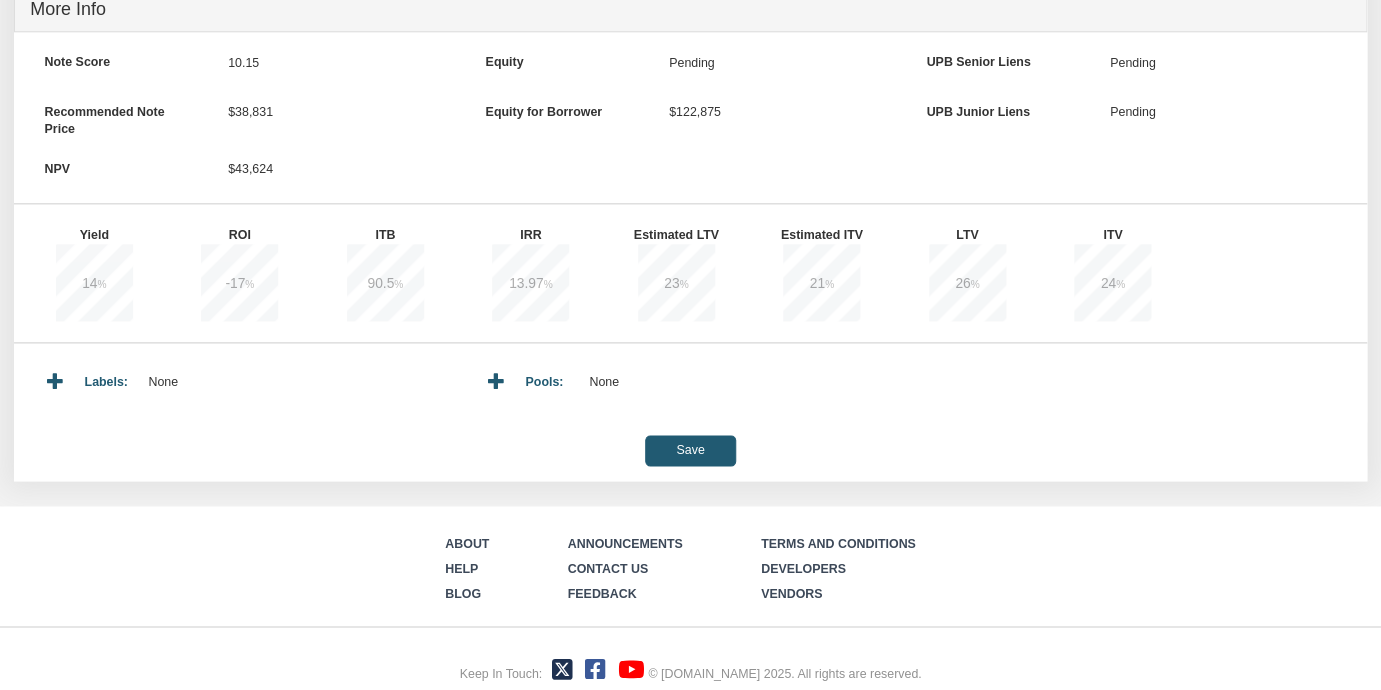 scroll, scrollTop: 762, scrollLeft: 0, axis: vertical 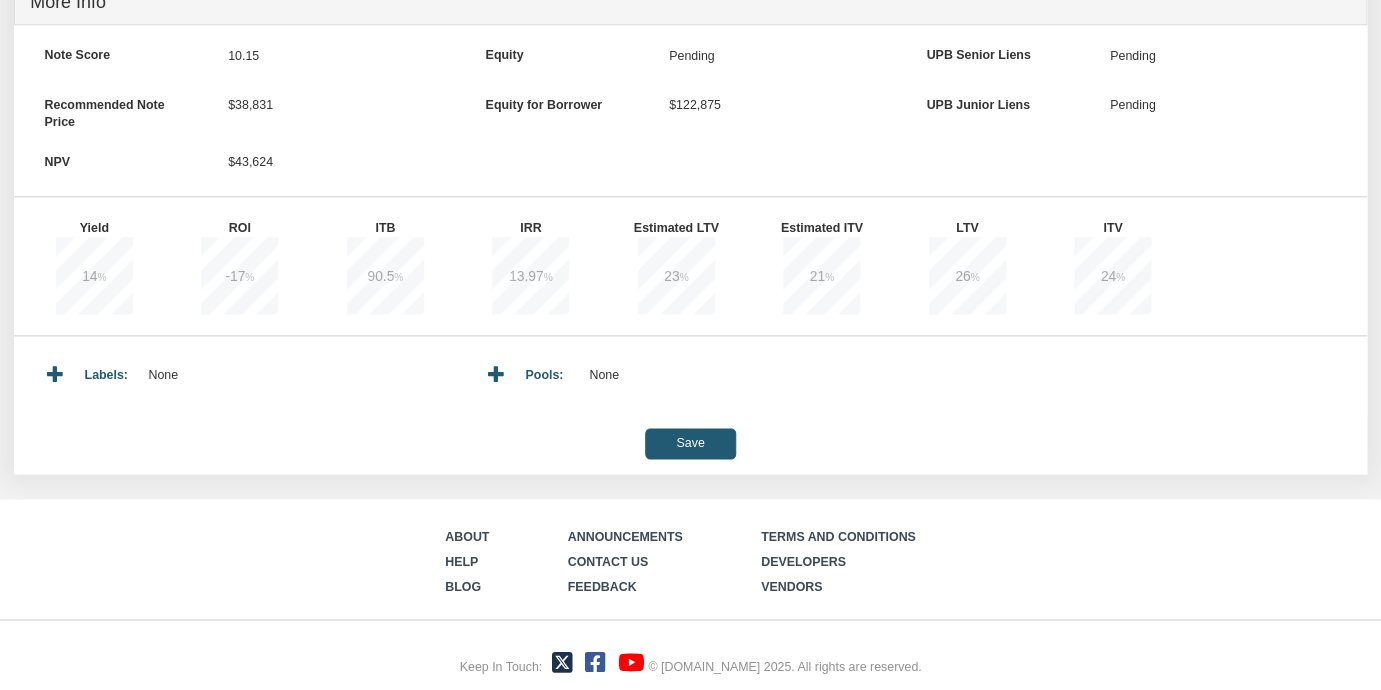 click on "Save" at bounding box center [690, 443] 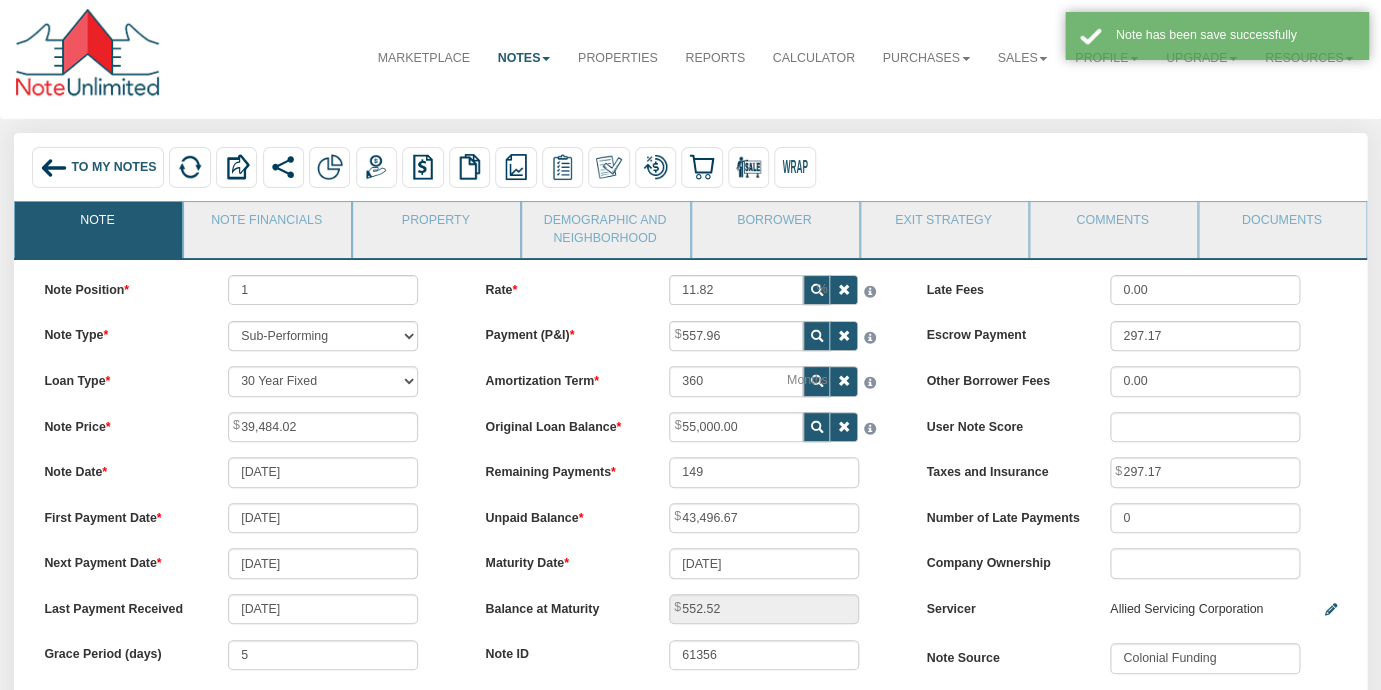 scroll, scrollTop: 0, scrollLeft: 0, axis: both 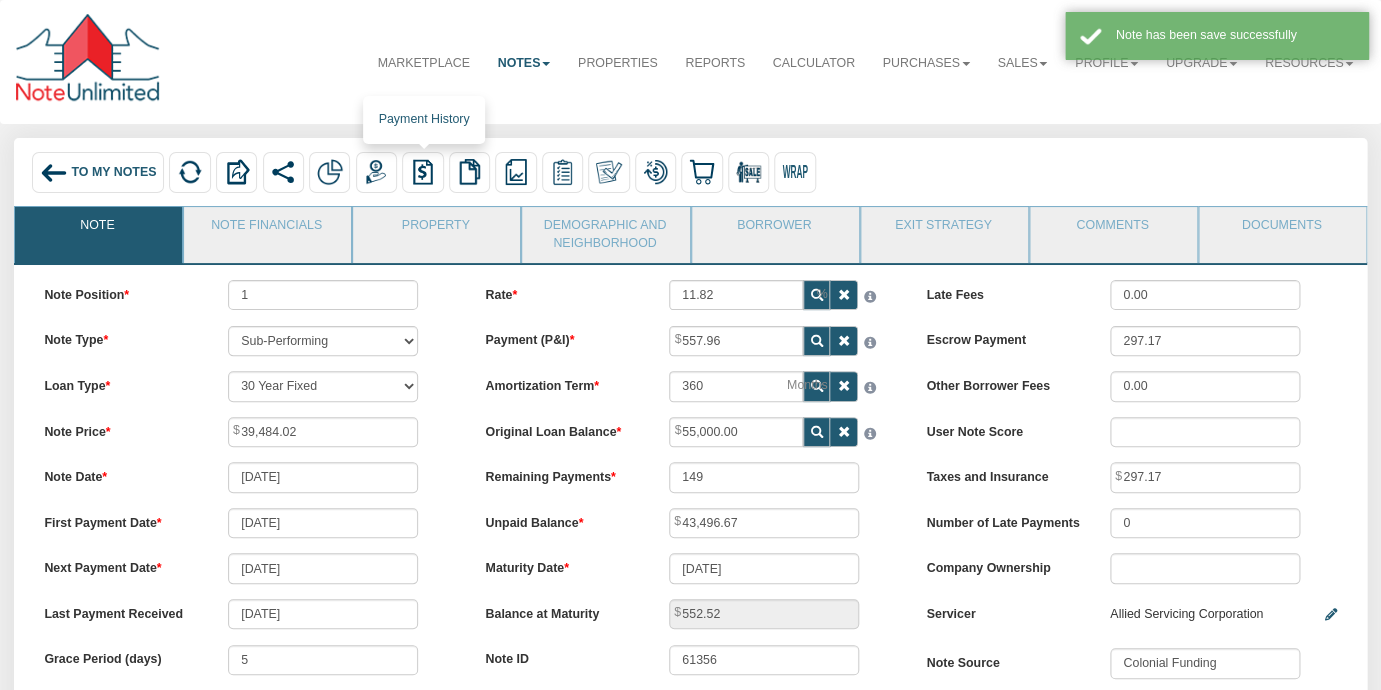click at bounding box center (423, 172) 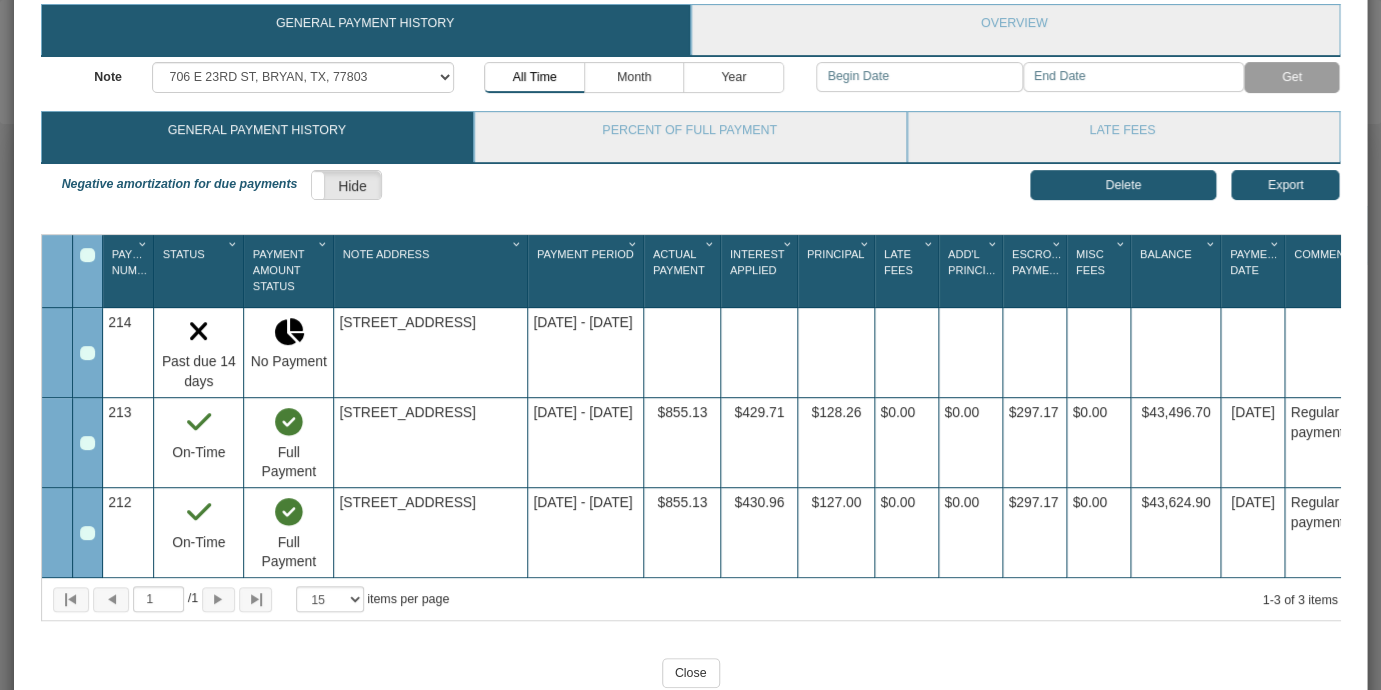 scroll, scrollTop: 159, scrollLeft: 0, axis: vertical 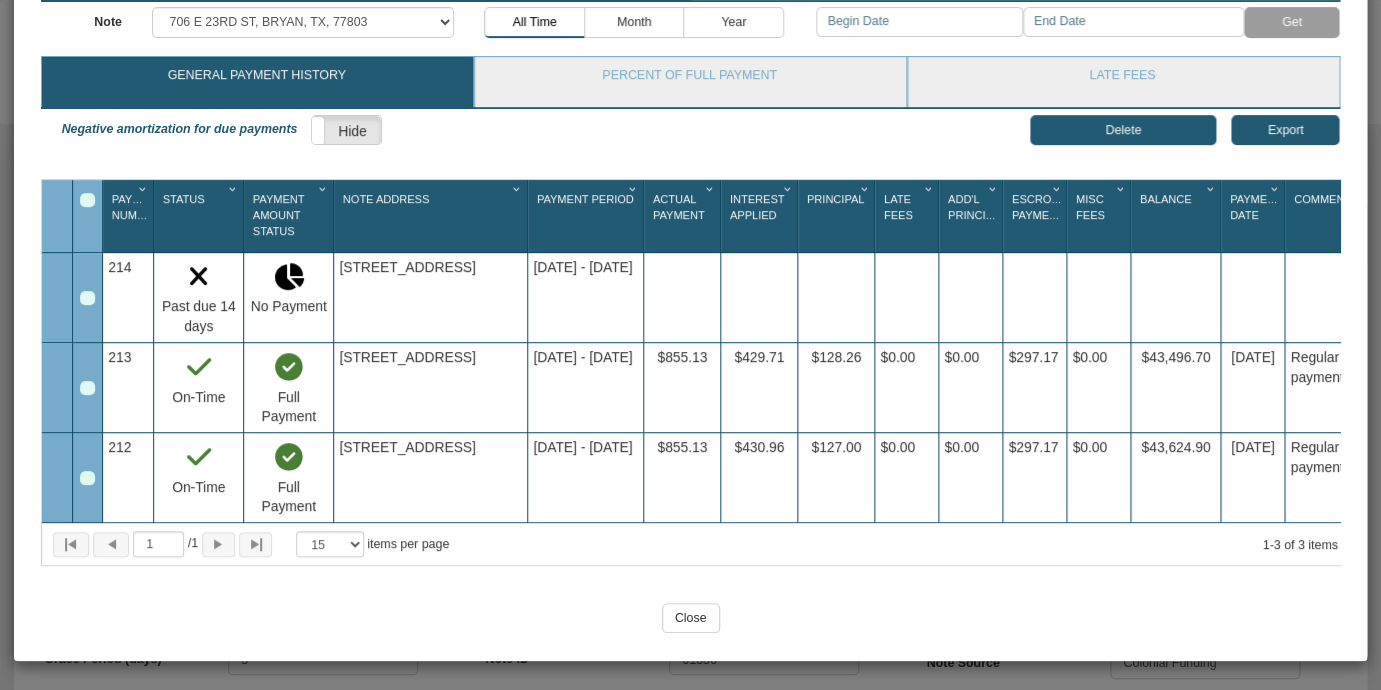 click on "Close" at bounding box center [691, 618] 